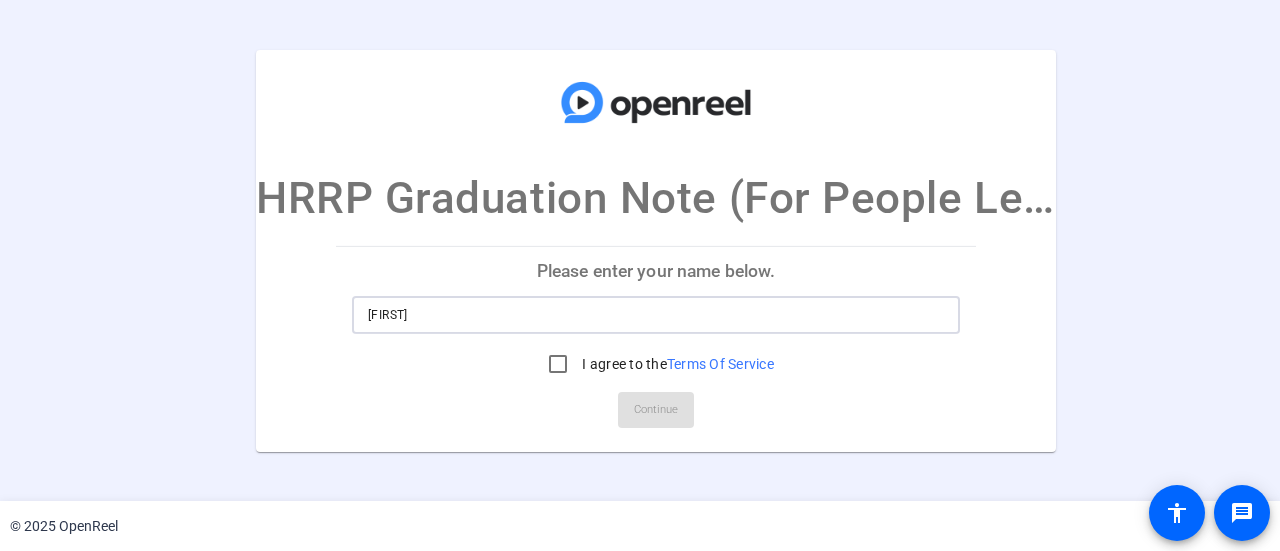 scroll, scrollTop: 0, scrollLeft: 0, axis: both 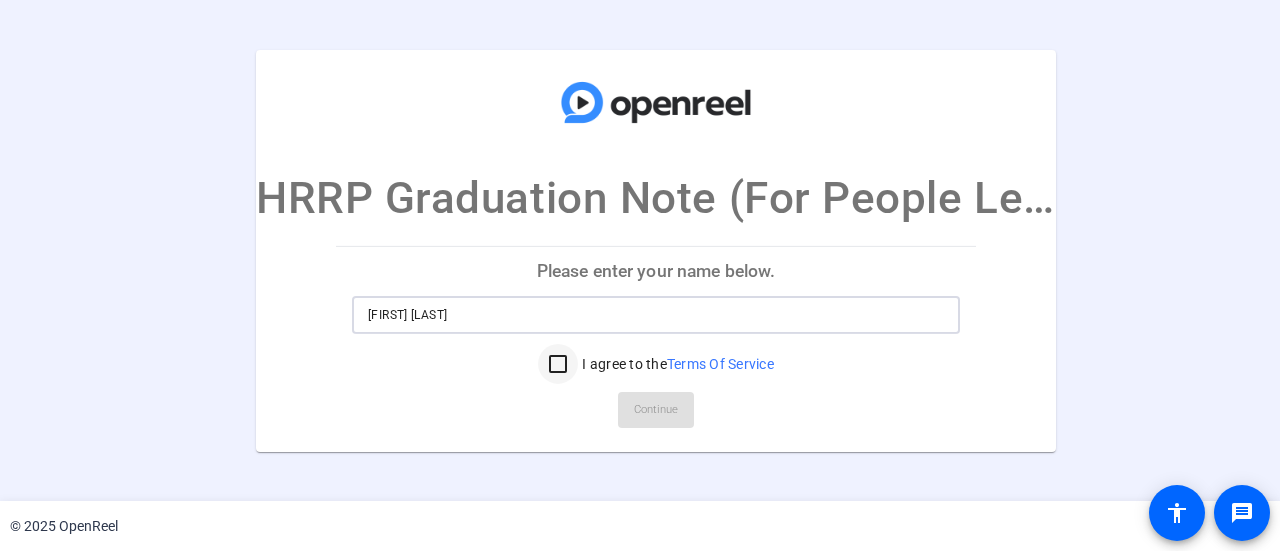 type on "[FIRST] [LAST]" 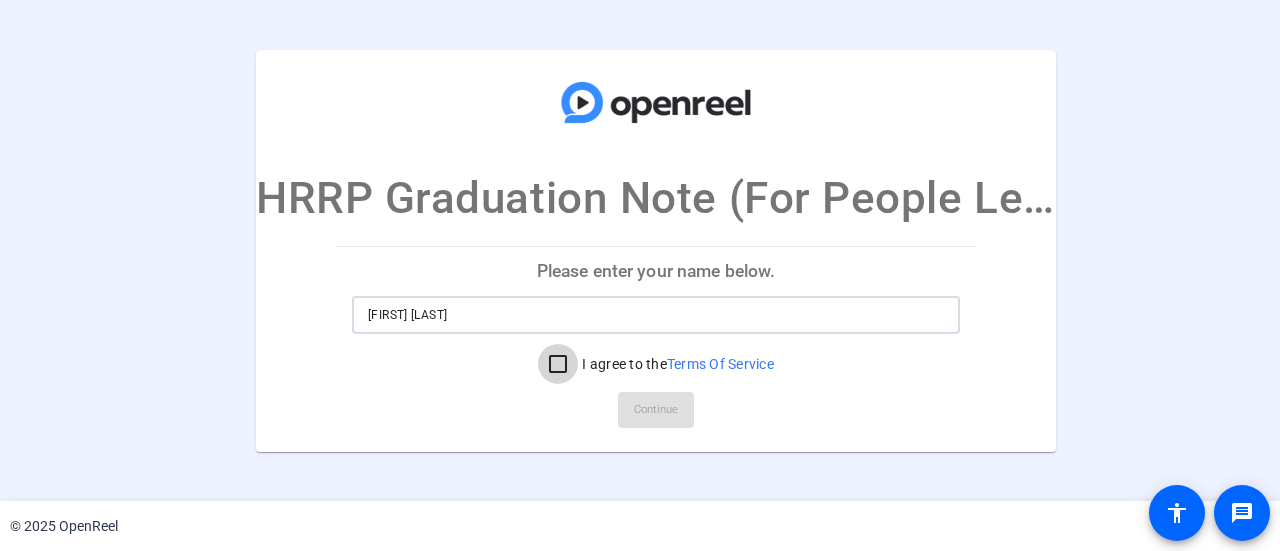 click on "I agree to the  Terms Of Service" at bounding box center [558, 364] 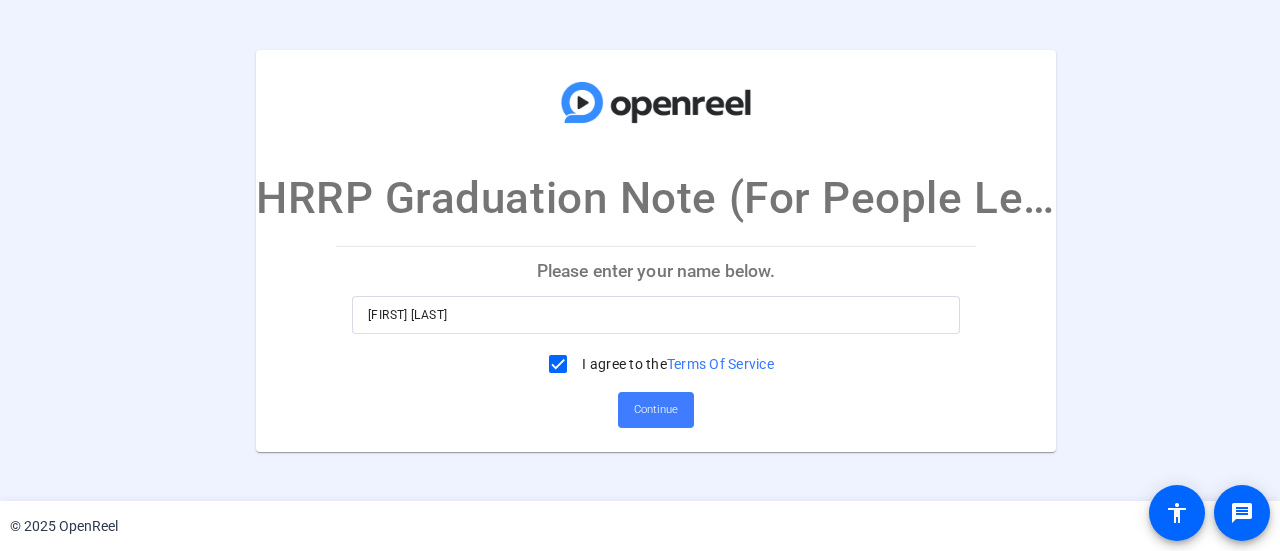 click on "Continue" at bounding box center (656, 410) 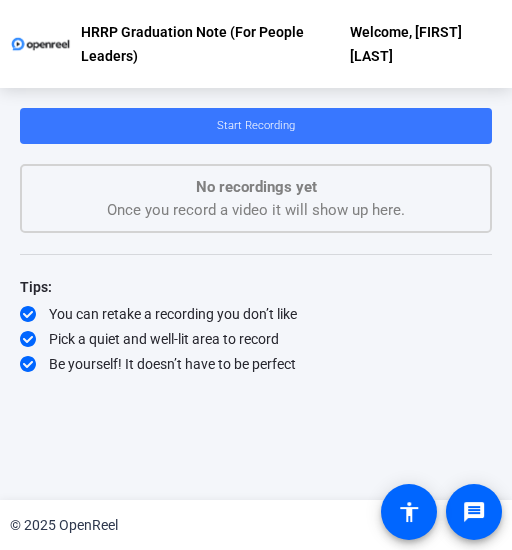 click on "Tips:" at bounding box center [256, 287] 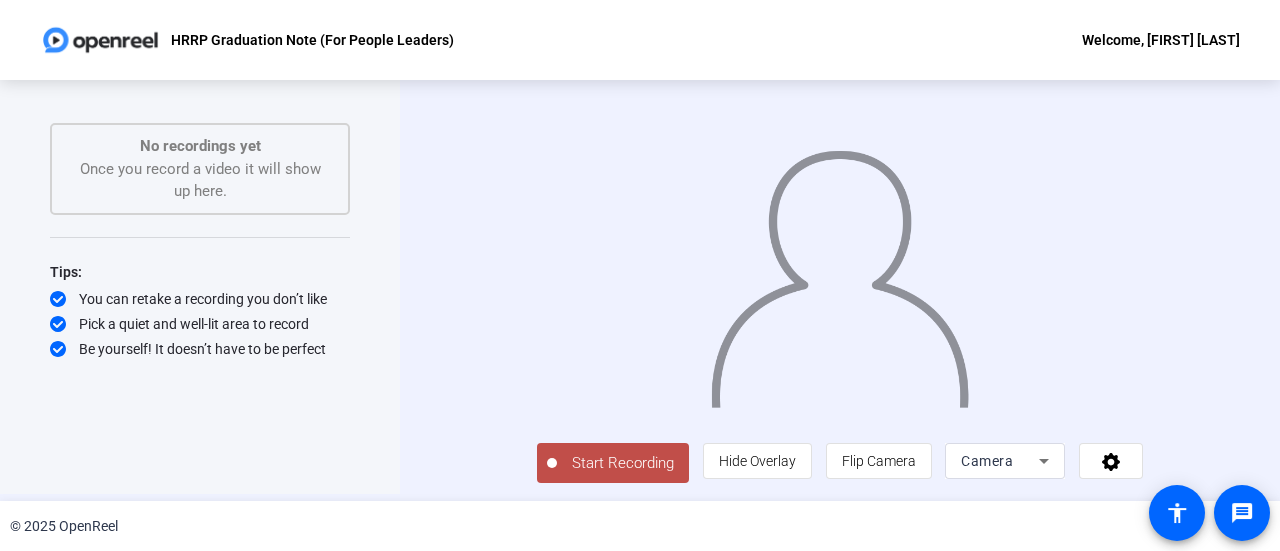 scroll, scrollTop: 44, scrollLeft: 0, axis: vertical 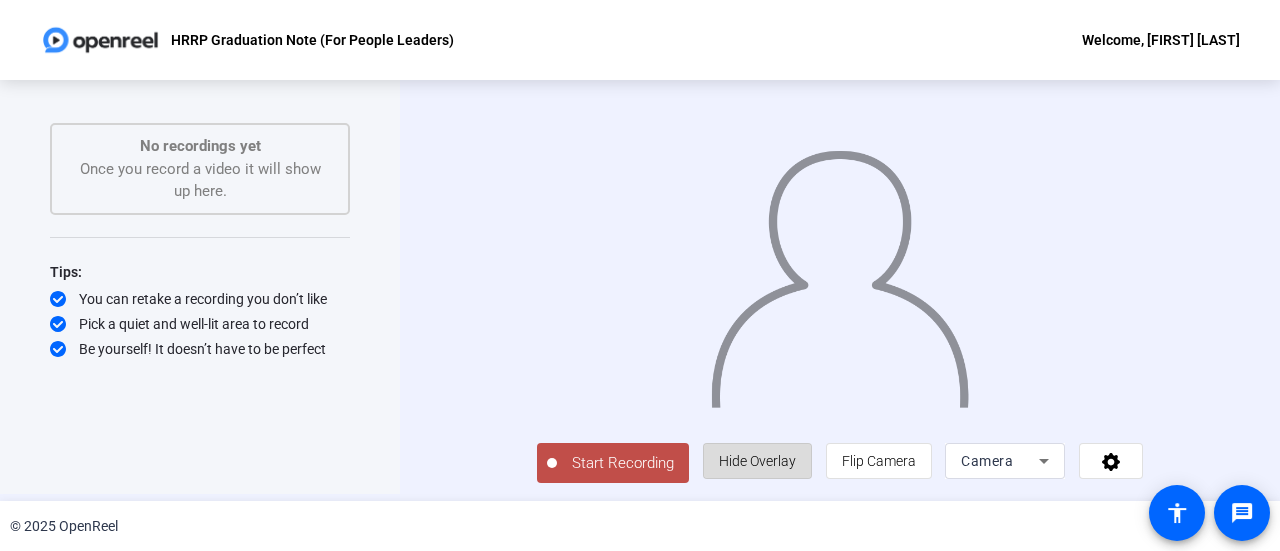 click on "Hide Overlay" at bounding box center [757, 461] 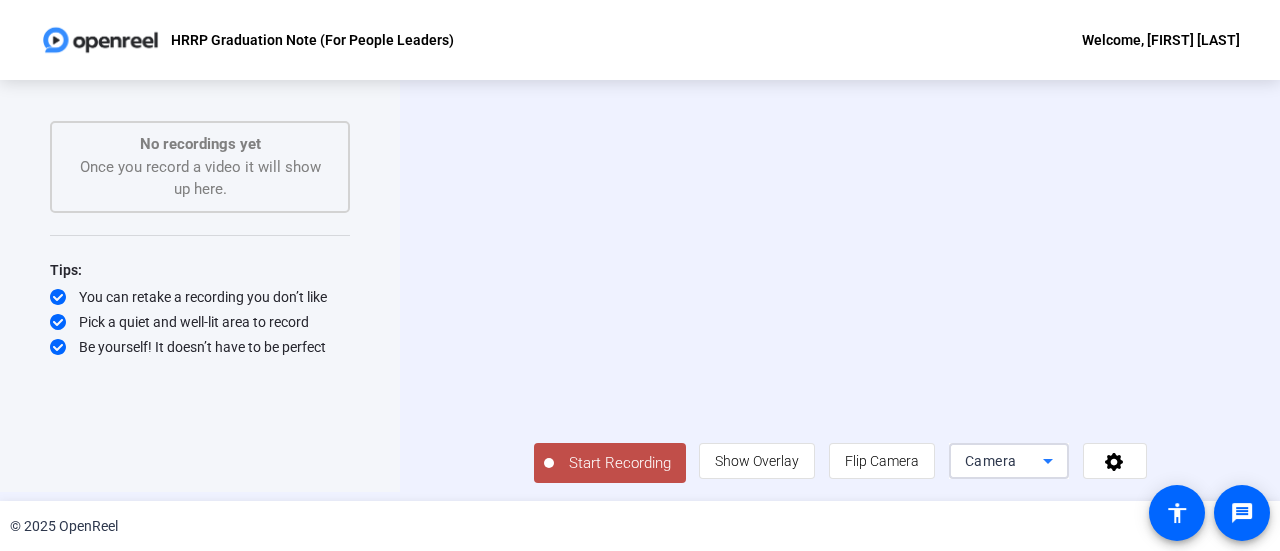 click on "Camera" at bounding box center [991, 461] 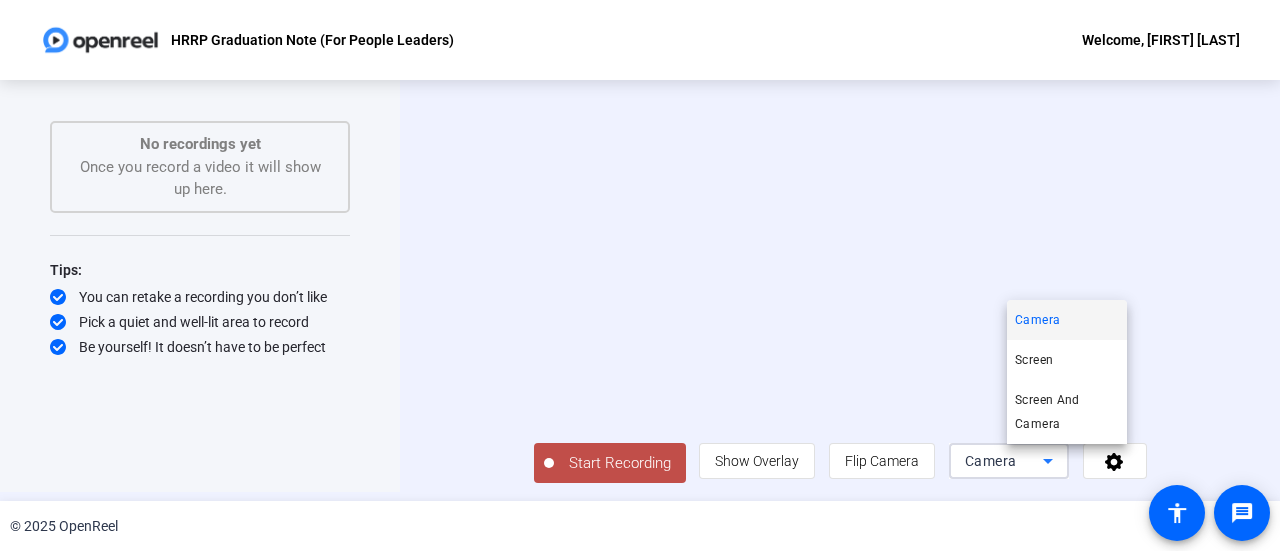 click at bounding box center [640, 275] 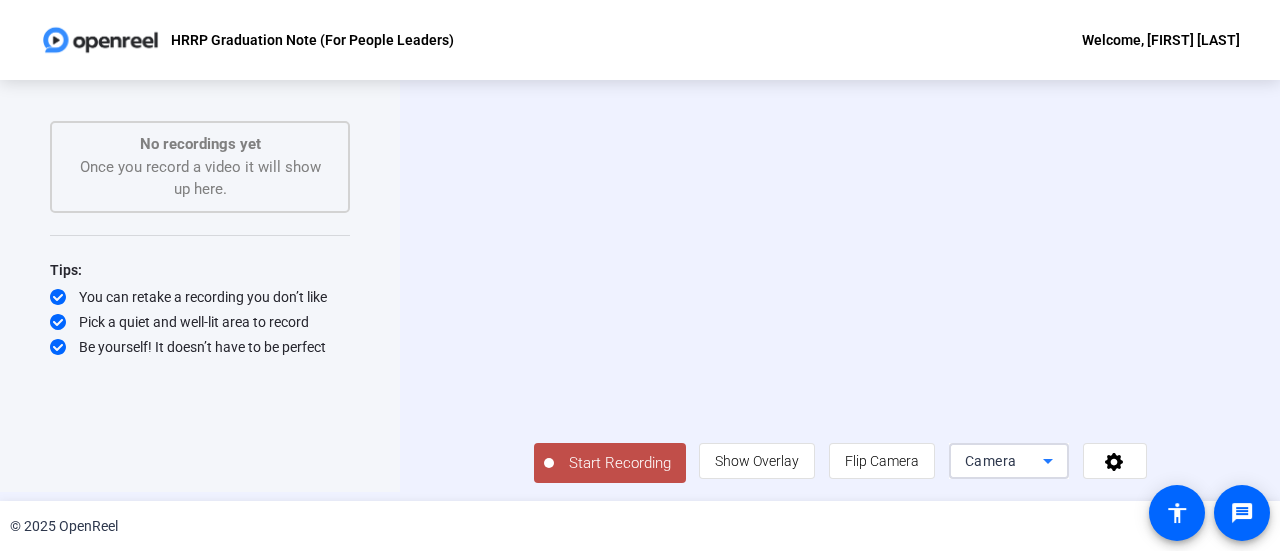 click on "Camera" at bounding box center [991, 461] 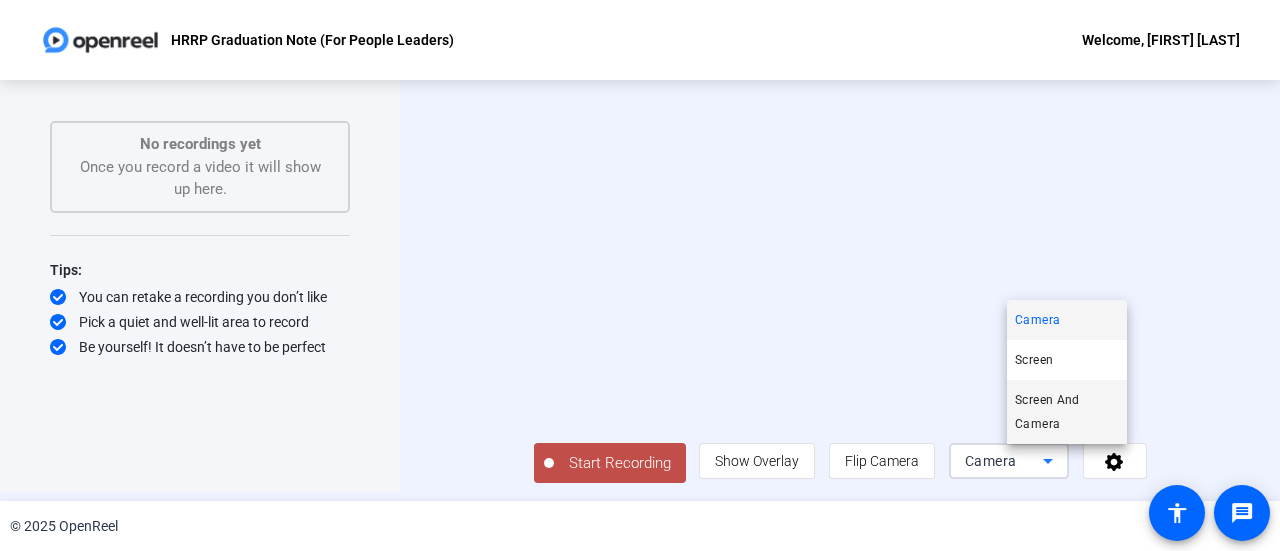 click on "Screen And Camera" at bounding box center [1067, 412] 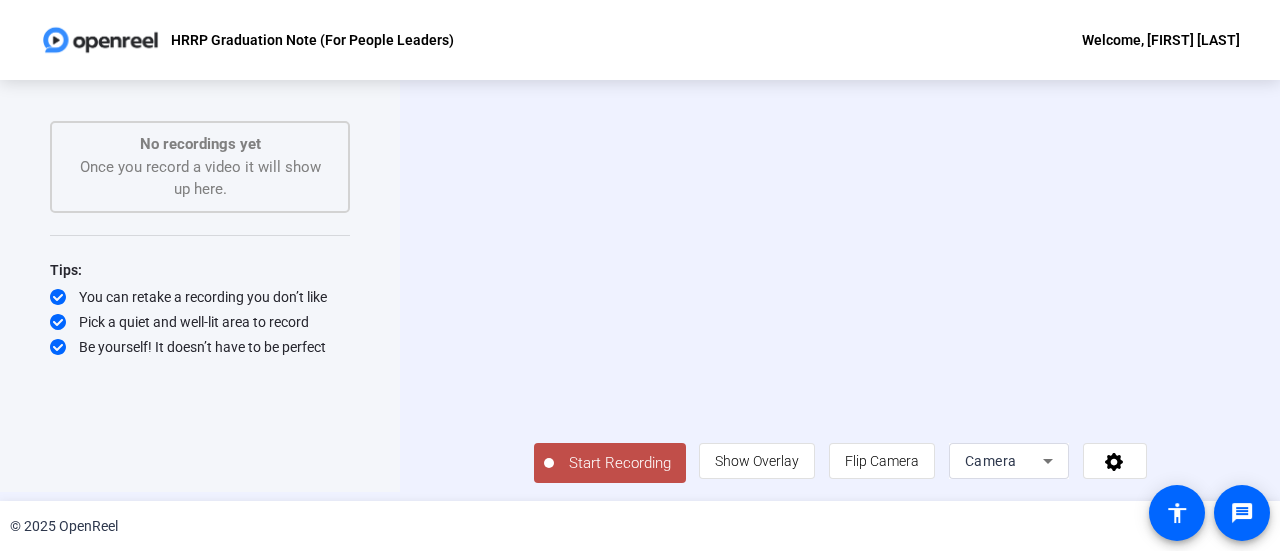 scroll, scrollTop: 44, scrollLeft: 0, axis: vertical 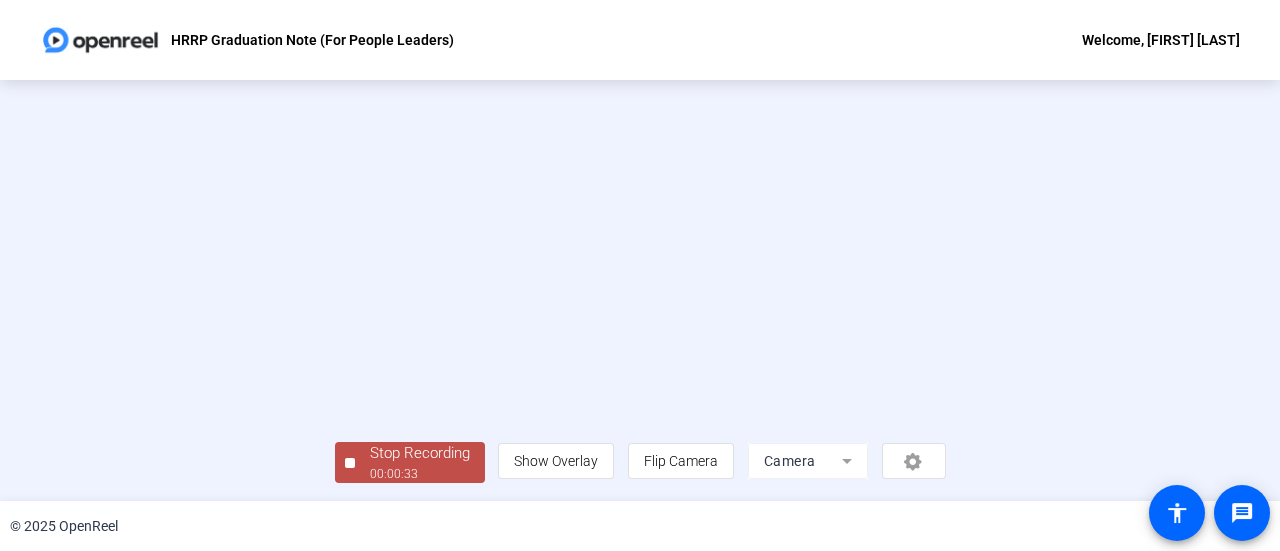 click on "Stop Recording" at bounding box center (420, 453) 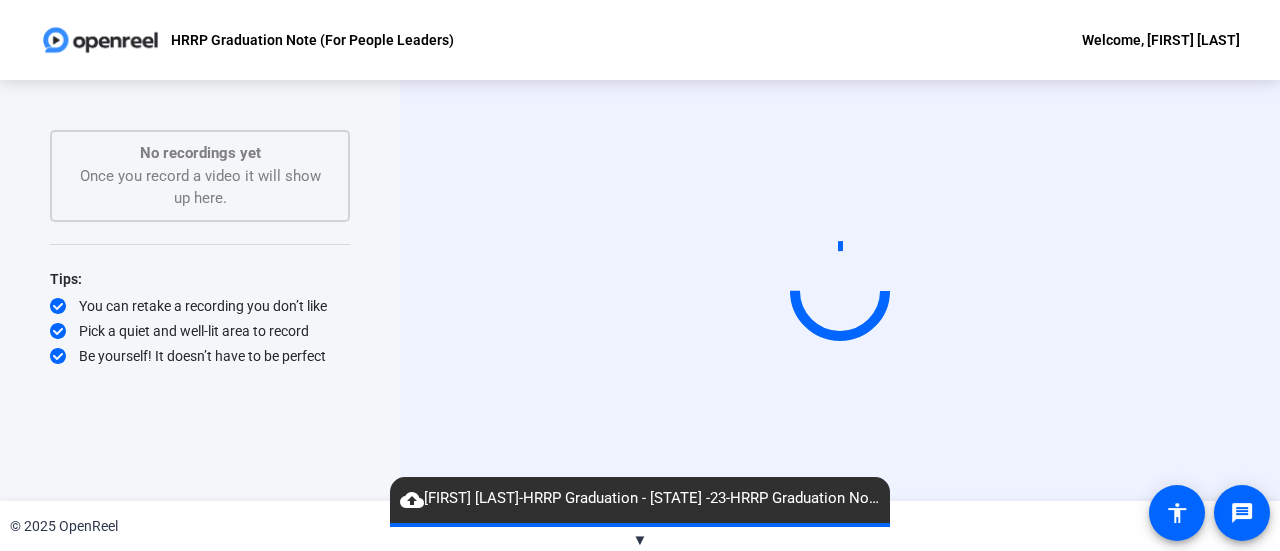 click on "▼" at bounding box center [640, 540] 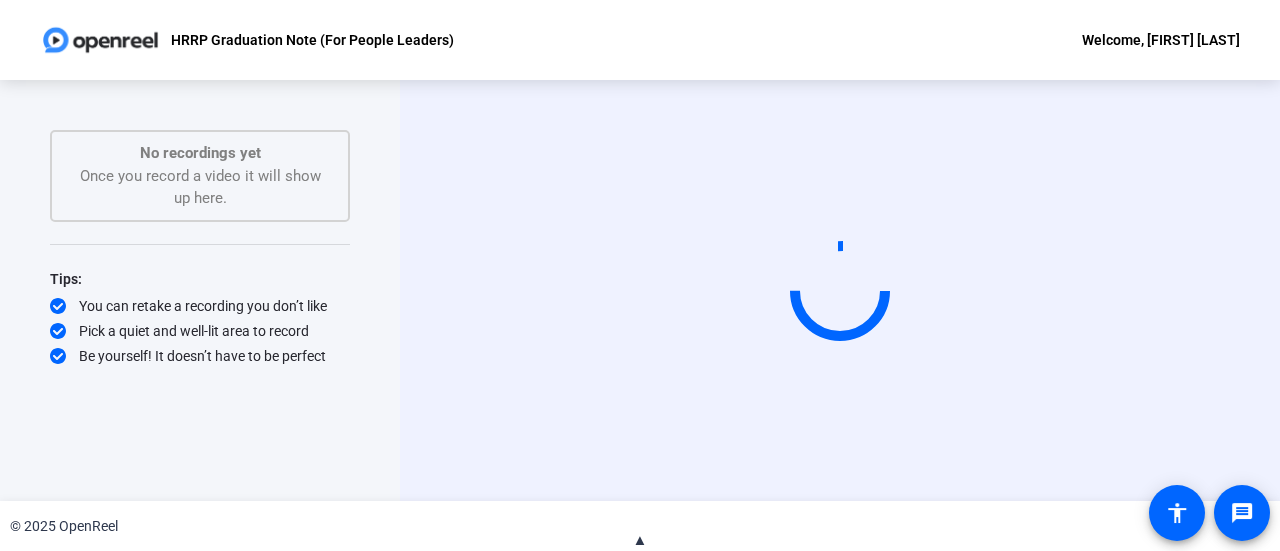 click on "▲" at bounding box center [640, 540] 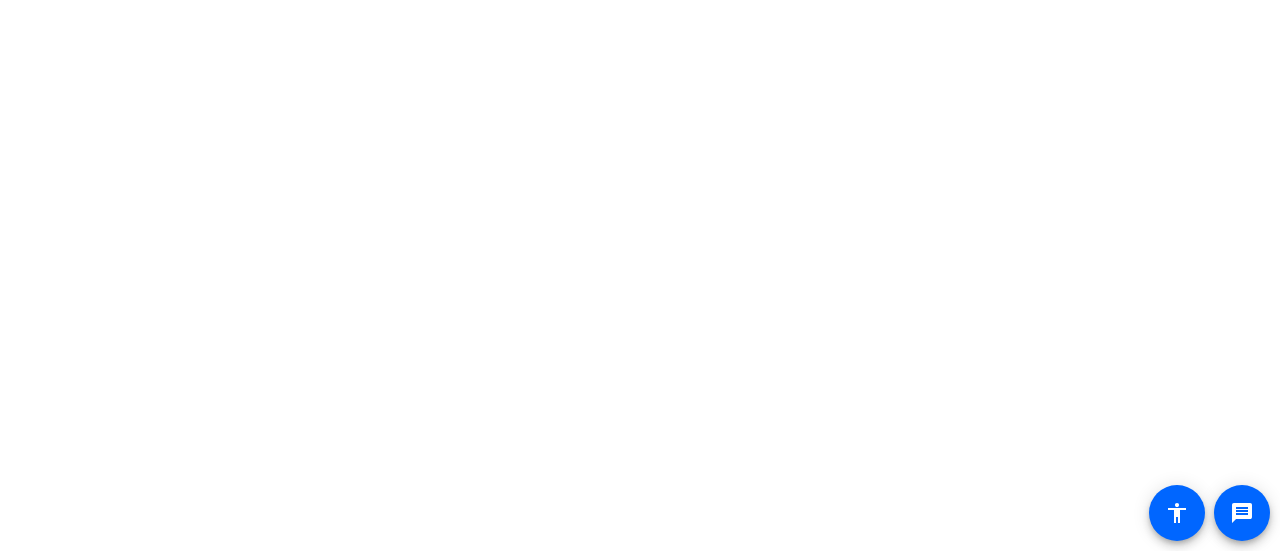 scroll, scrollTop: 0, scrollLeft: 0, axis: both 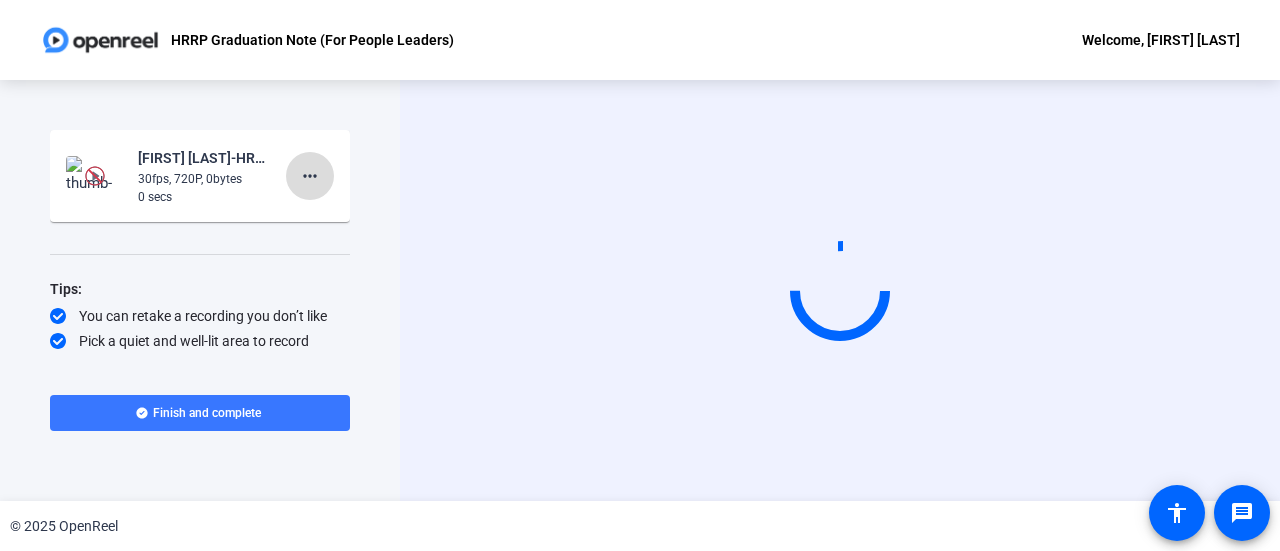 click on "more_horiz" at bounding box center (310, 176) 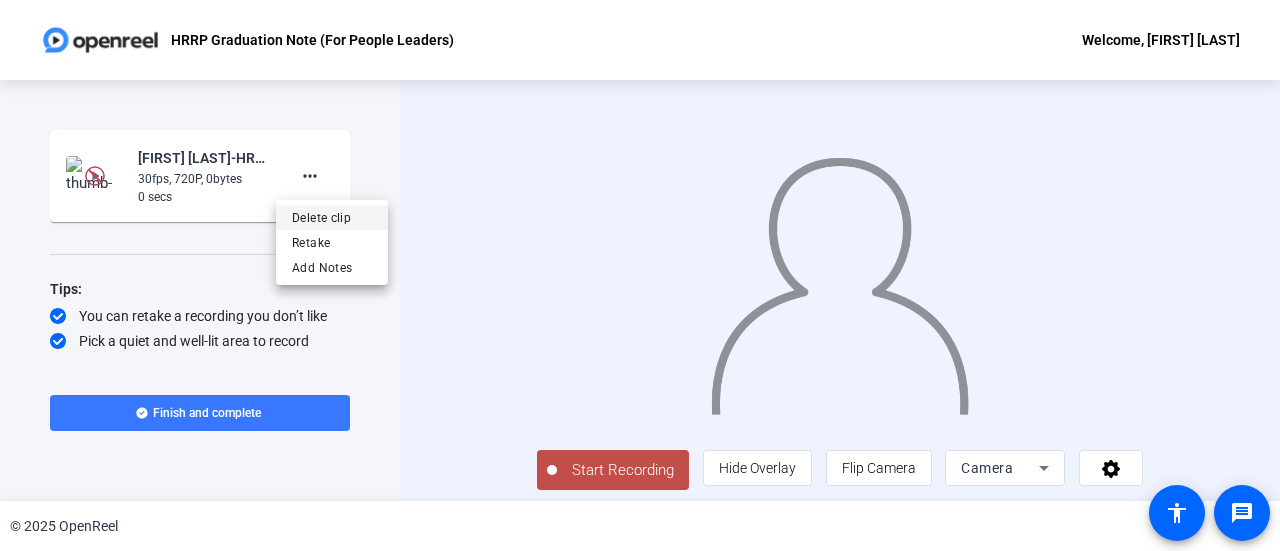 click on "Delete clip" at bounding box center (332, 218) 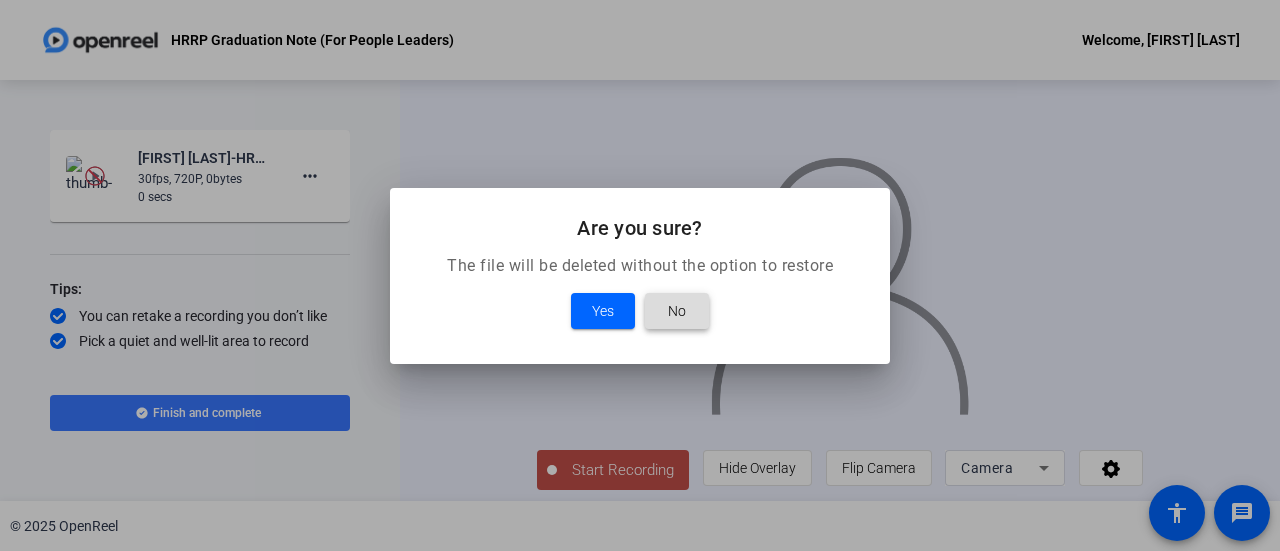 click on "No" at bounding box center [677, 311] 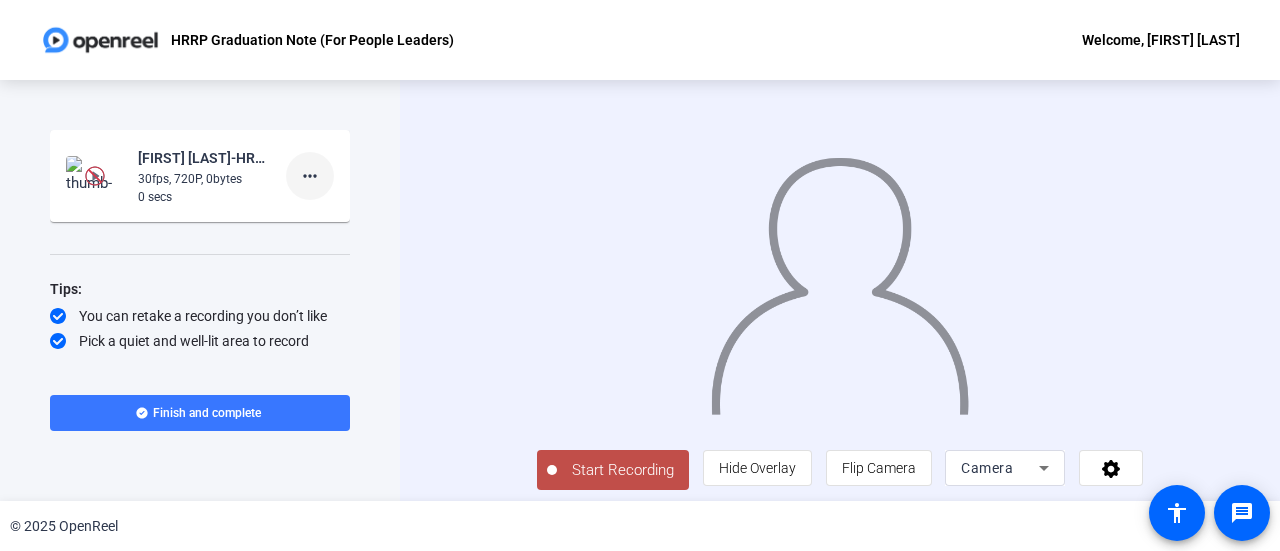 click on "more_horiz" at bounding box center [310, 176] 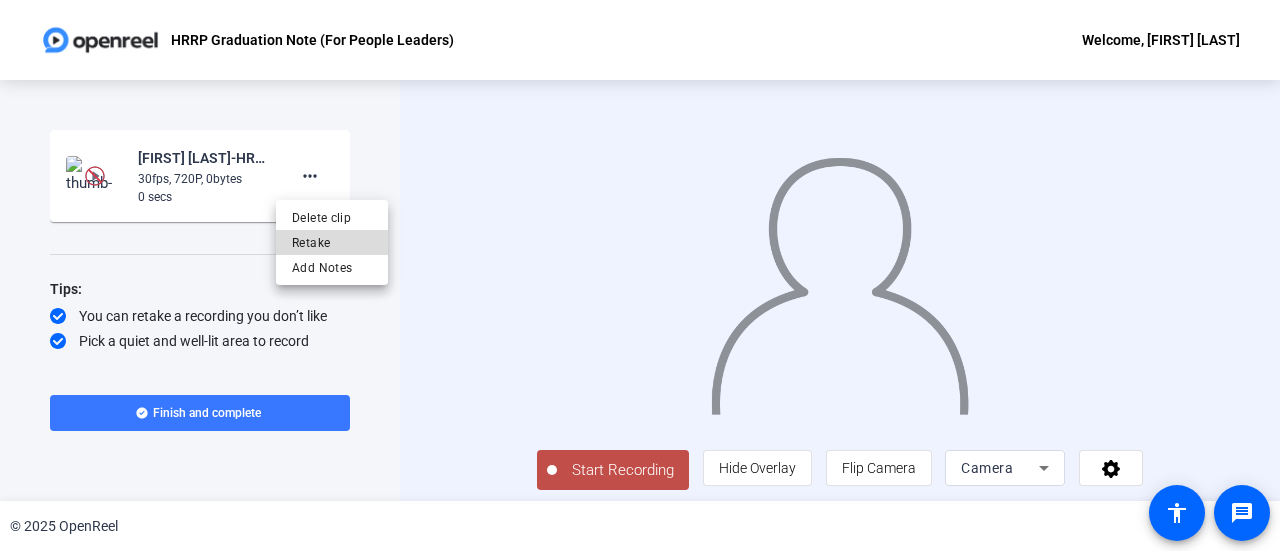 click on "Retake" at bounding box center [332, 243] 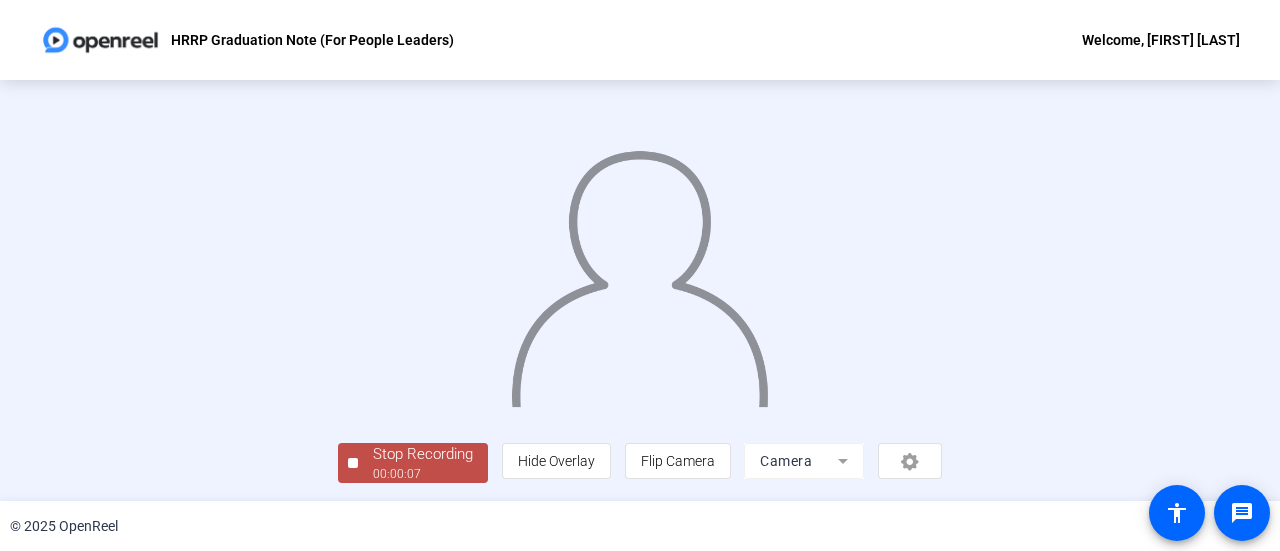 scroll, scrollTop: 0, scrollLeft: 0, axis: both 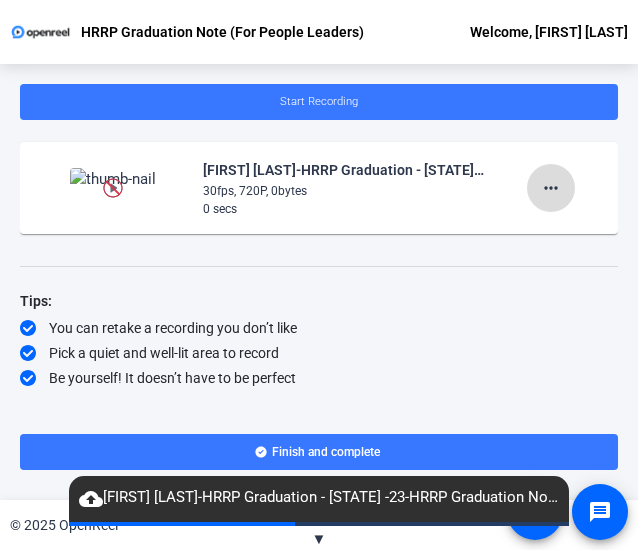 click on "more_horiz" at bounding box center [551, 188] 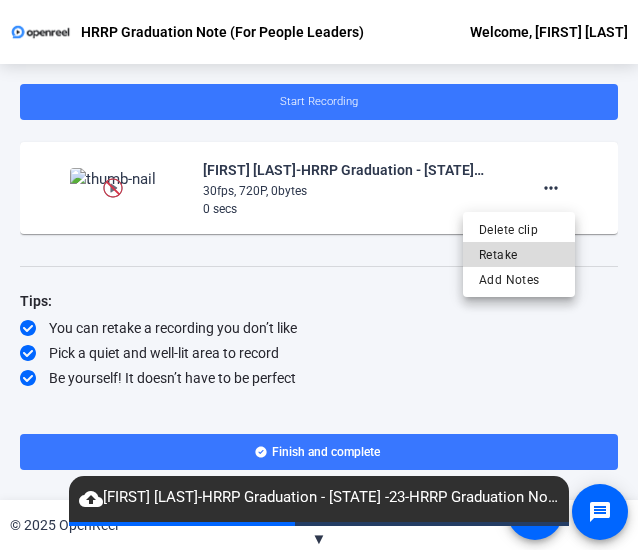 click on "Retake" at bounding box center [519, 255] 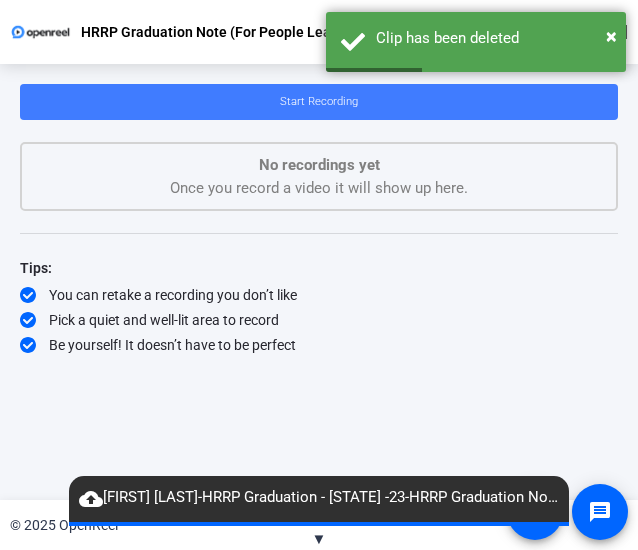 click on "Start Recording" at bounding box center (319, 101) 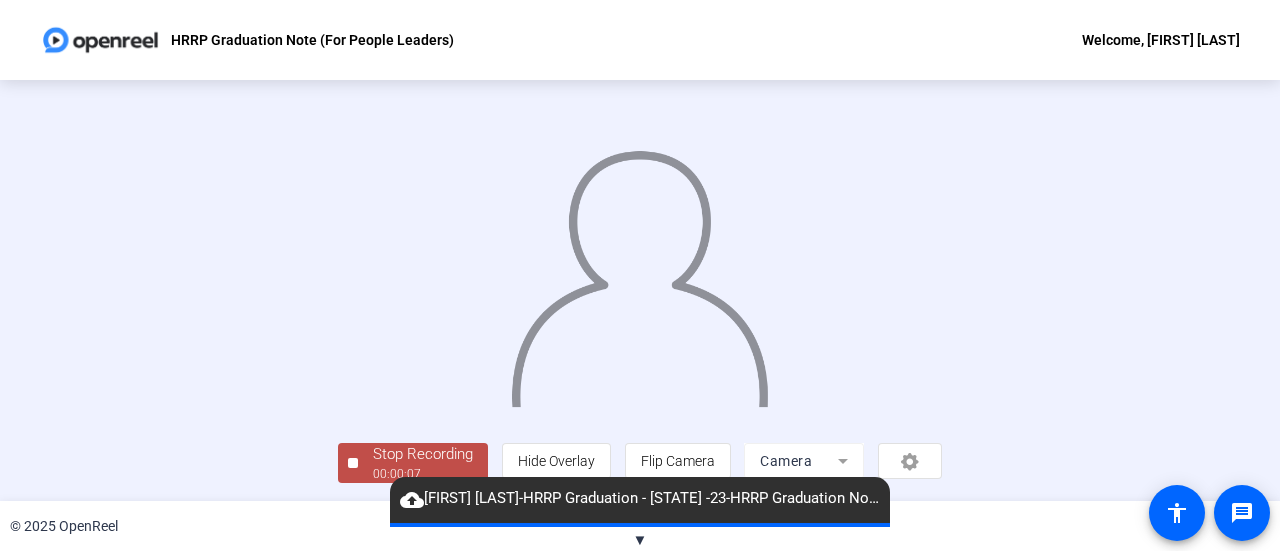scroll, scrollTop: 140, scrollLeft: 0, axis: vertical 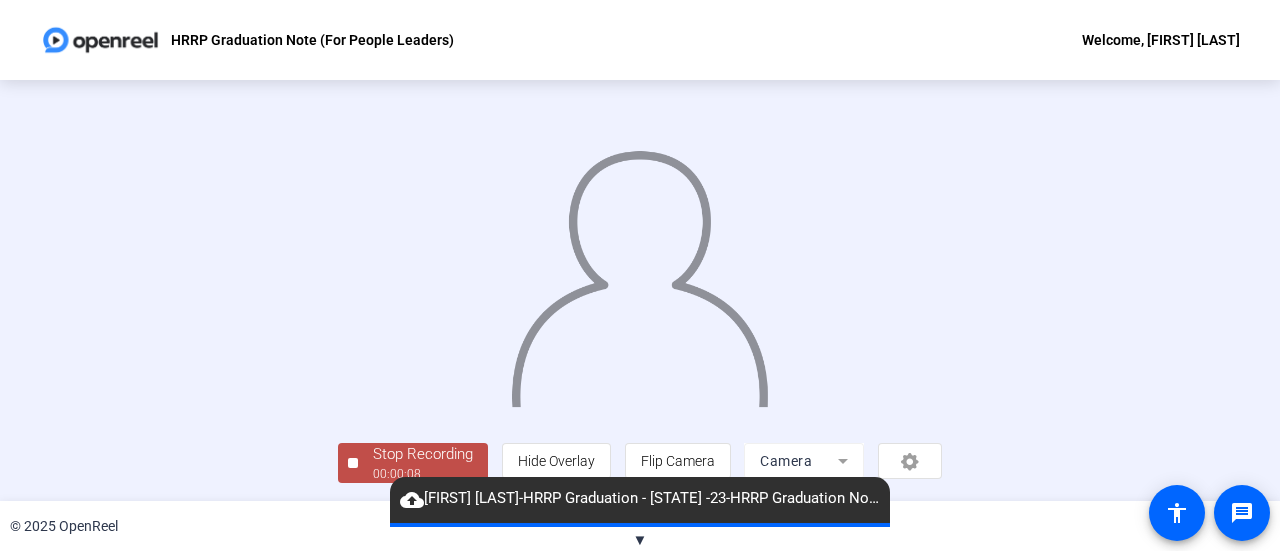 click on "Stop Recording" at bounding box center (423, 454) 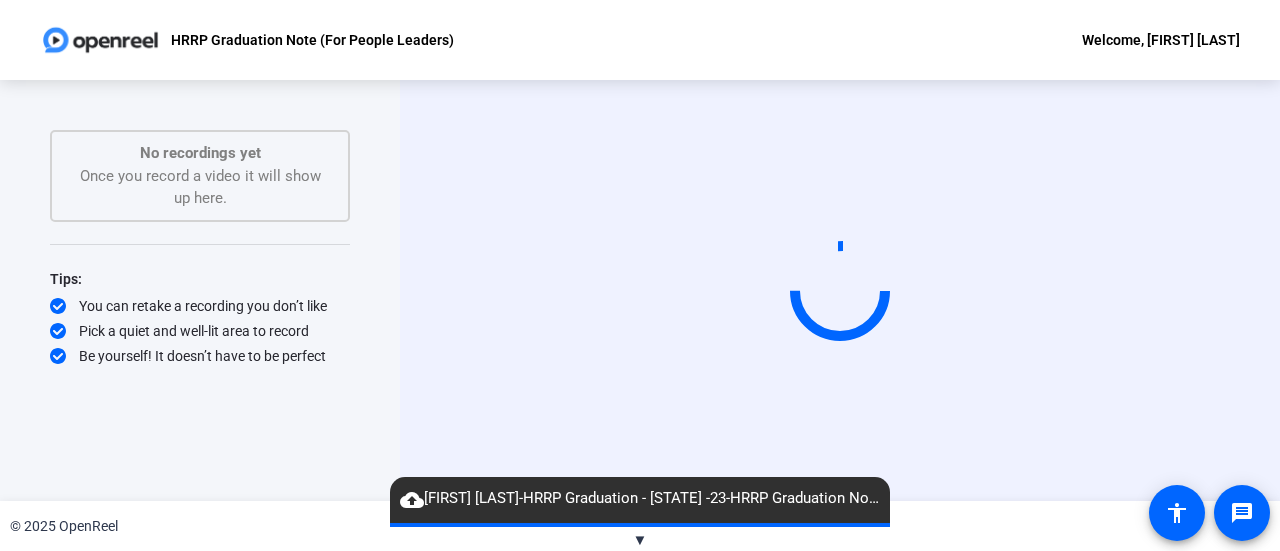 scroll, scrollTop: 0, scrollLeft: 0, axis: both 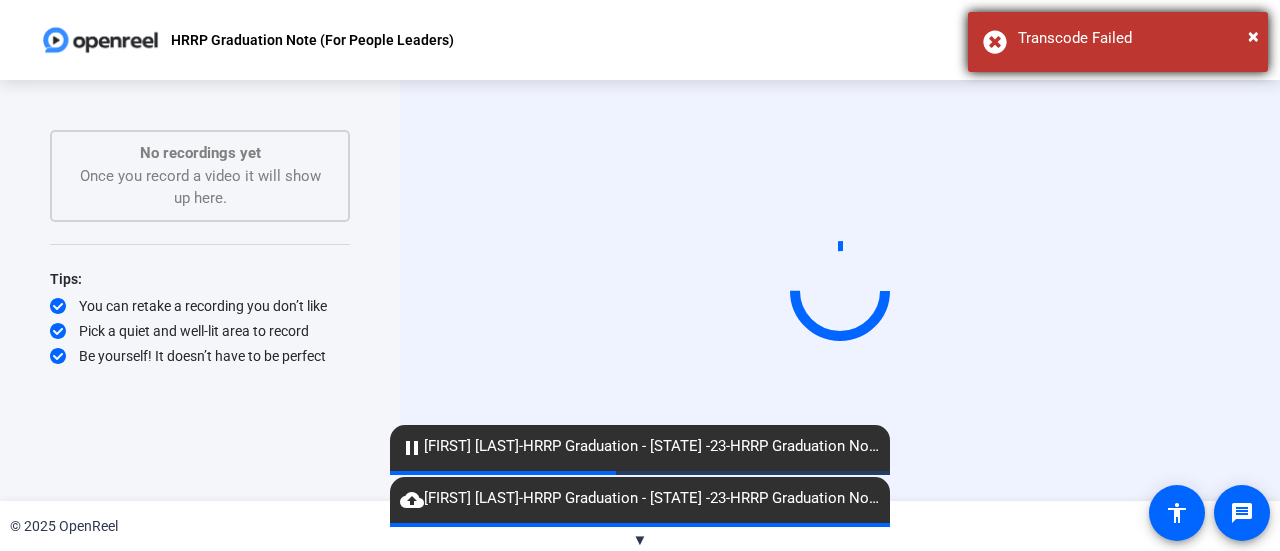 click on "Transcode Failed" at bounding box center (1135, 38) 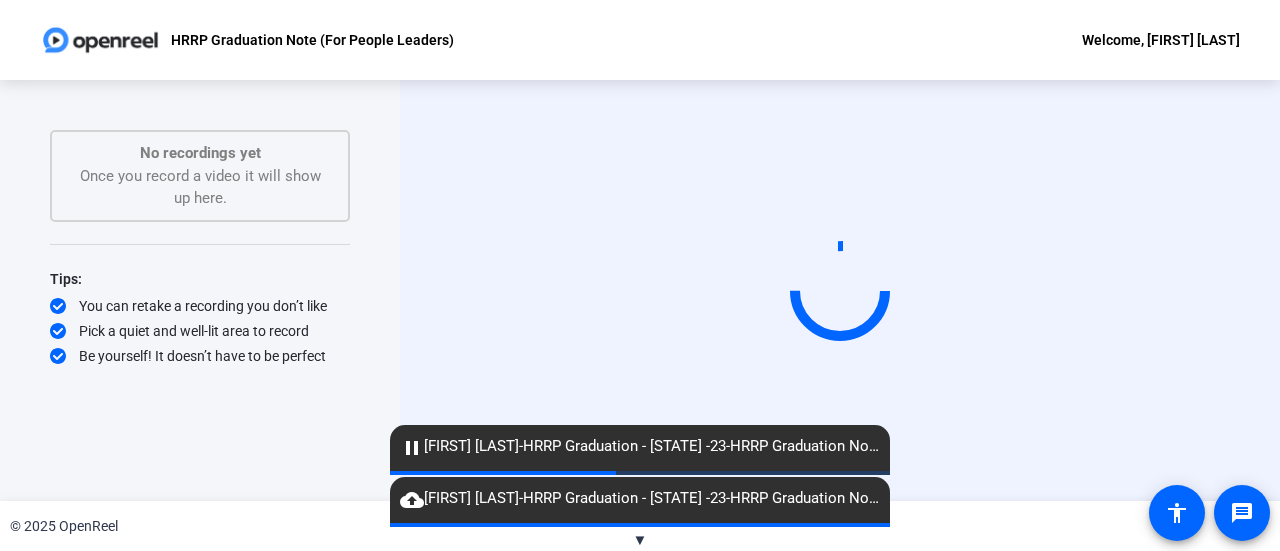 click on "pause" at bounding box center (412, 448) 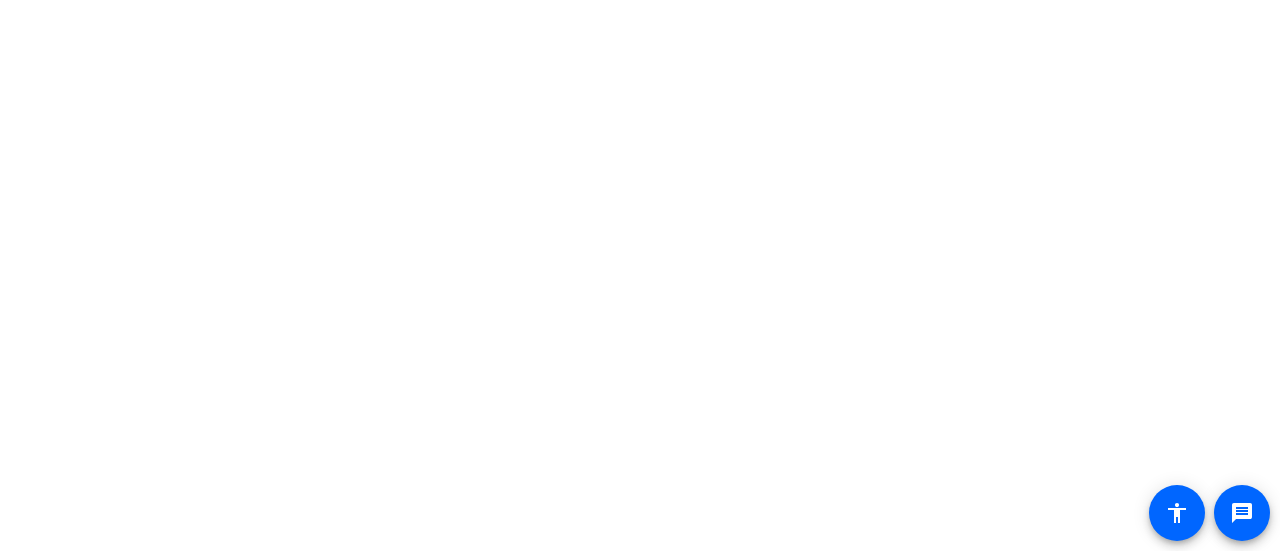scroll, scrollTop: 0, scrollLeft: 0, axis: both 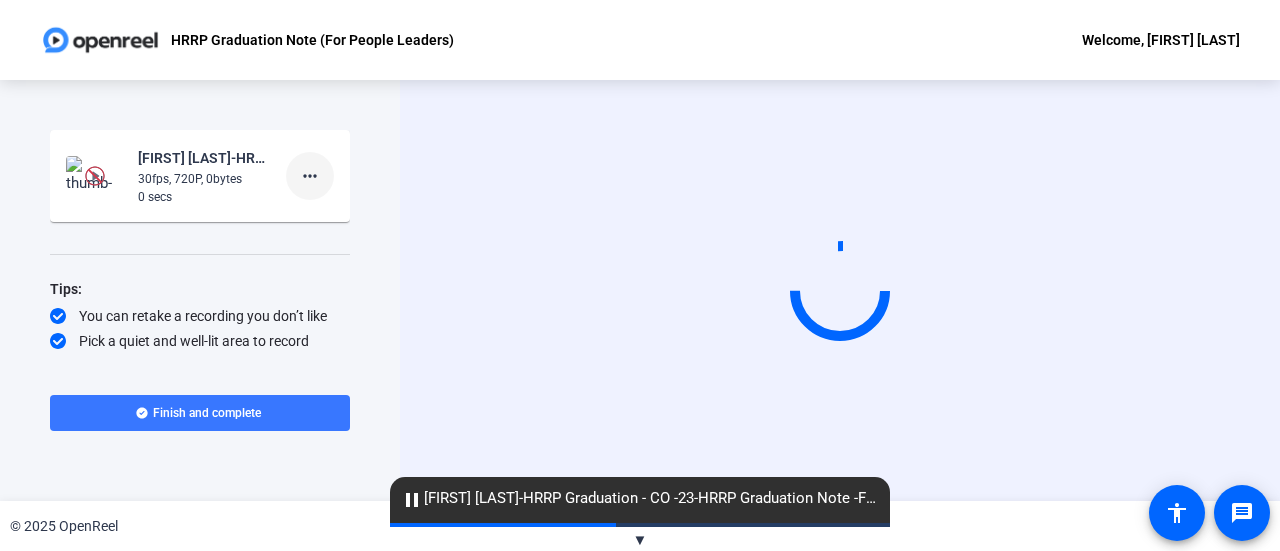 click on "more_horiz" at bounding box center (310, 176) 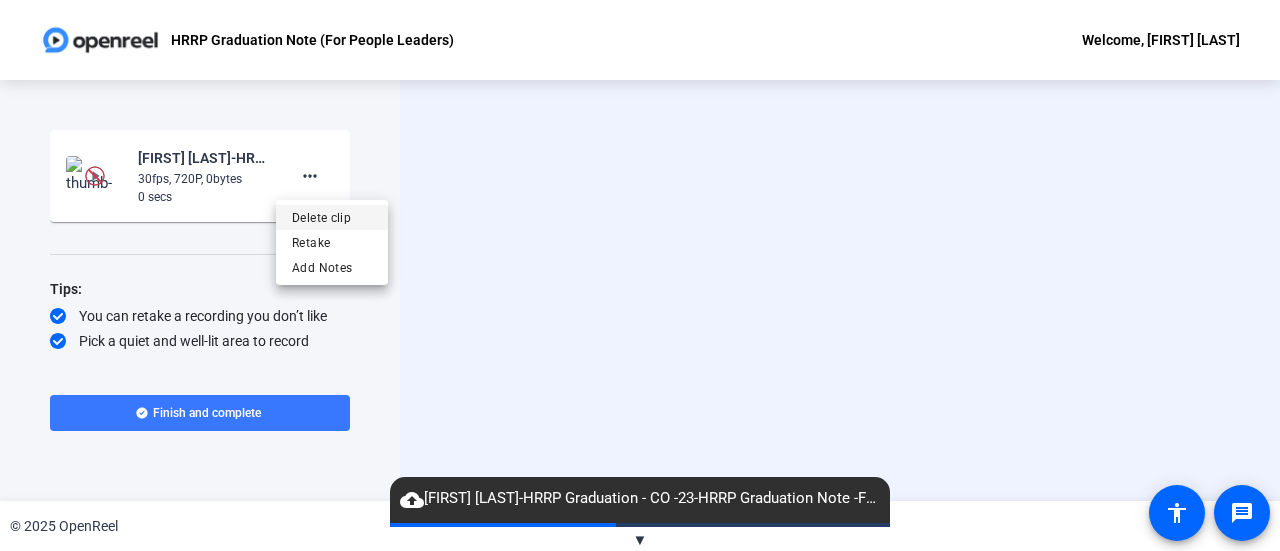 click on "Delete clip" at bounding box center [332, 218] 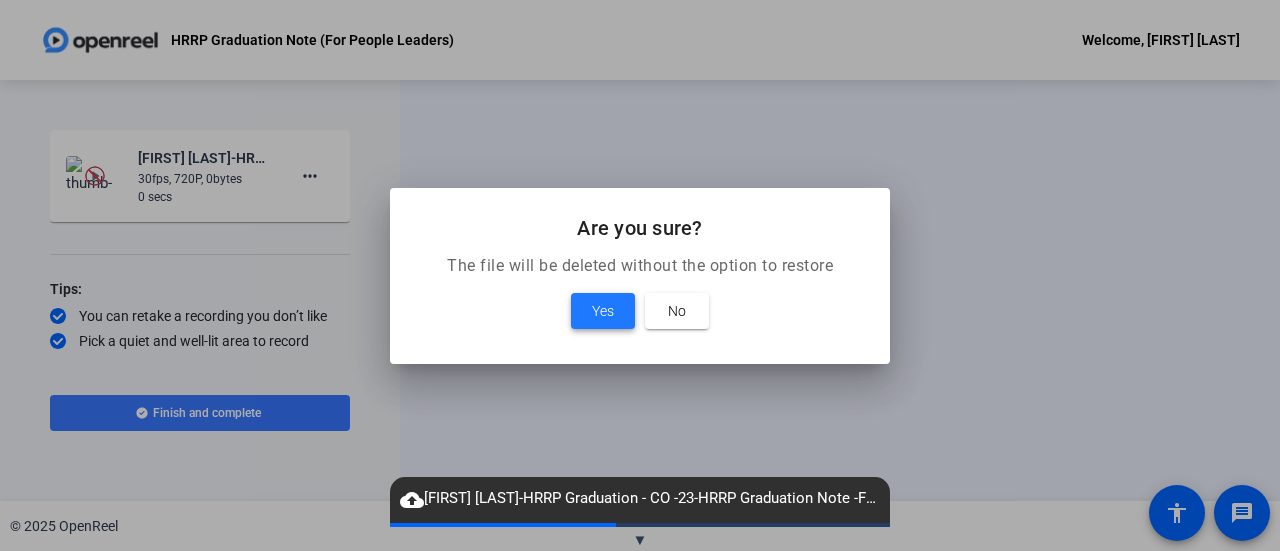 click at bounding box center (603, 311) 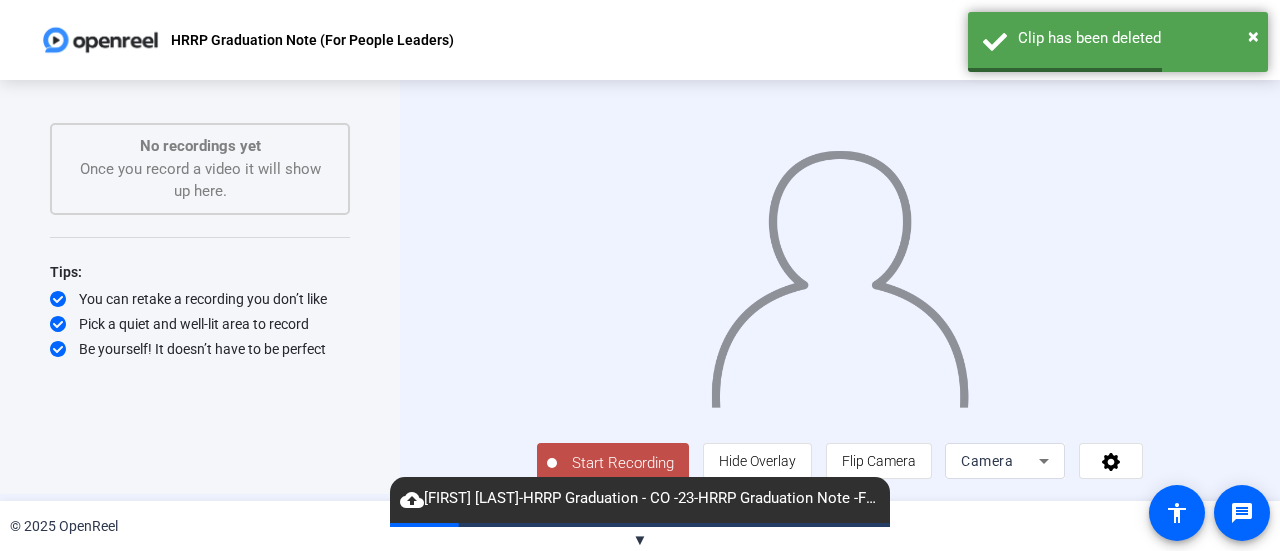 scroll, scrollTop: 44, scrollLeft: 0, axis: vertical 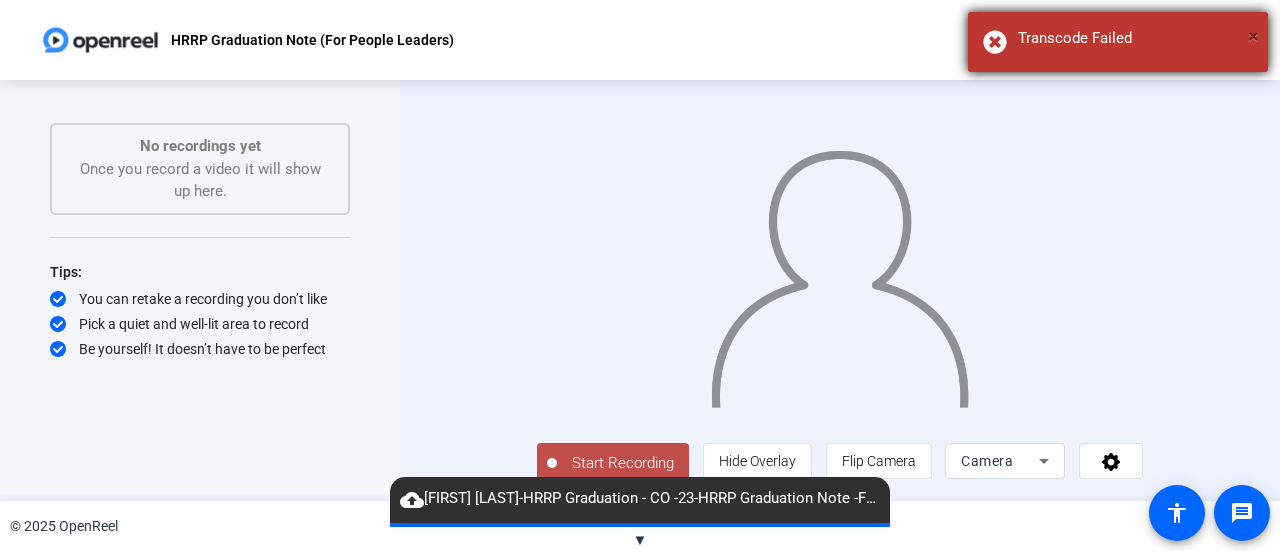 click on "×" at bounding box center (1253, 36) 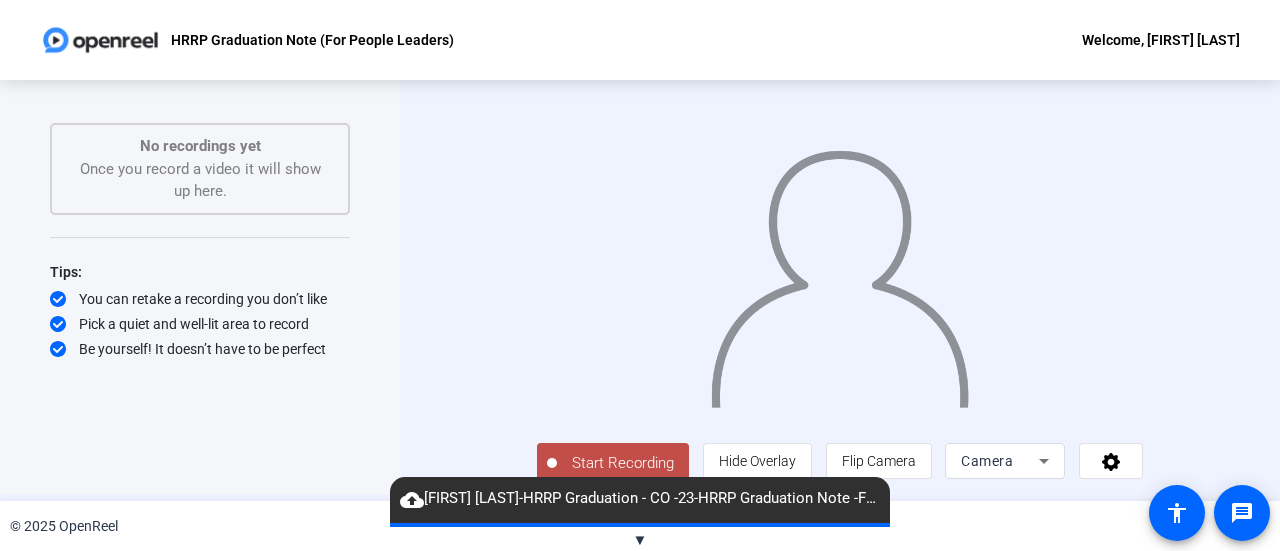 scroll, scrollTop: 44, scrollLeft: 0, axis: vertical 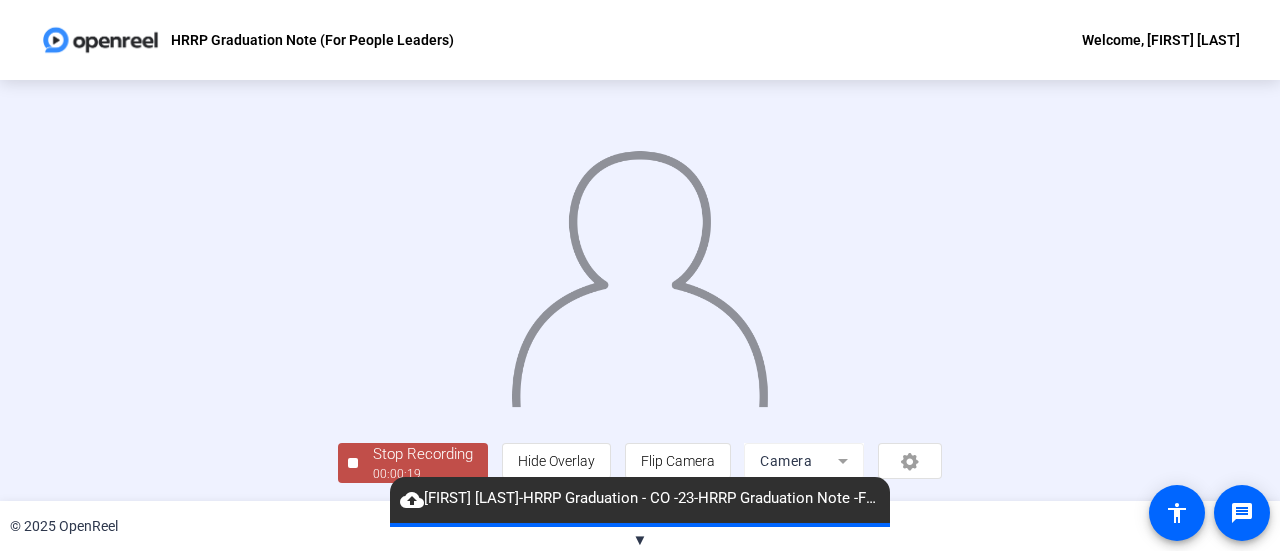 click on "Stop Recording" at bounding box center [423, 454] 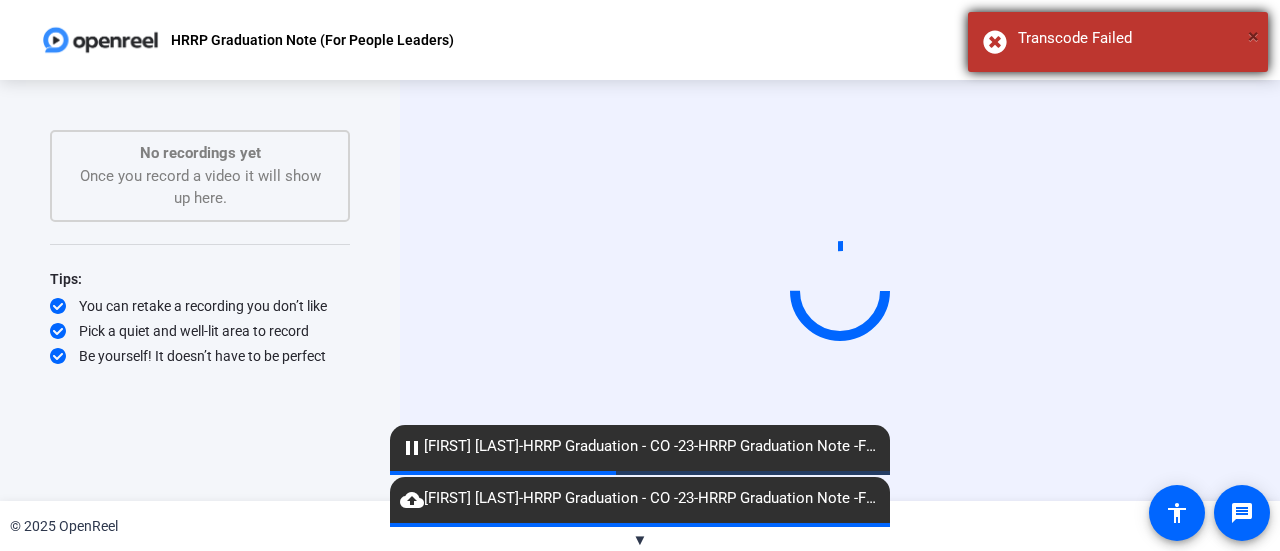click on "×" at bounding box center [1253, 36] 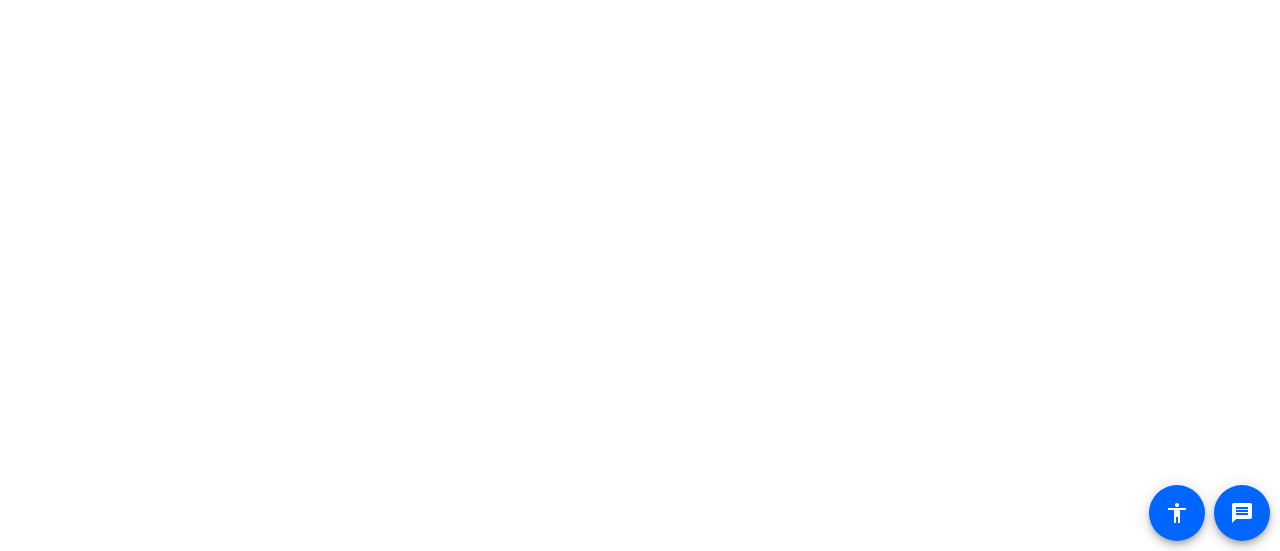 scroll, scrollTop: 0, scrollLeft: 0, axis: both 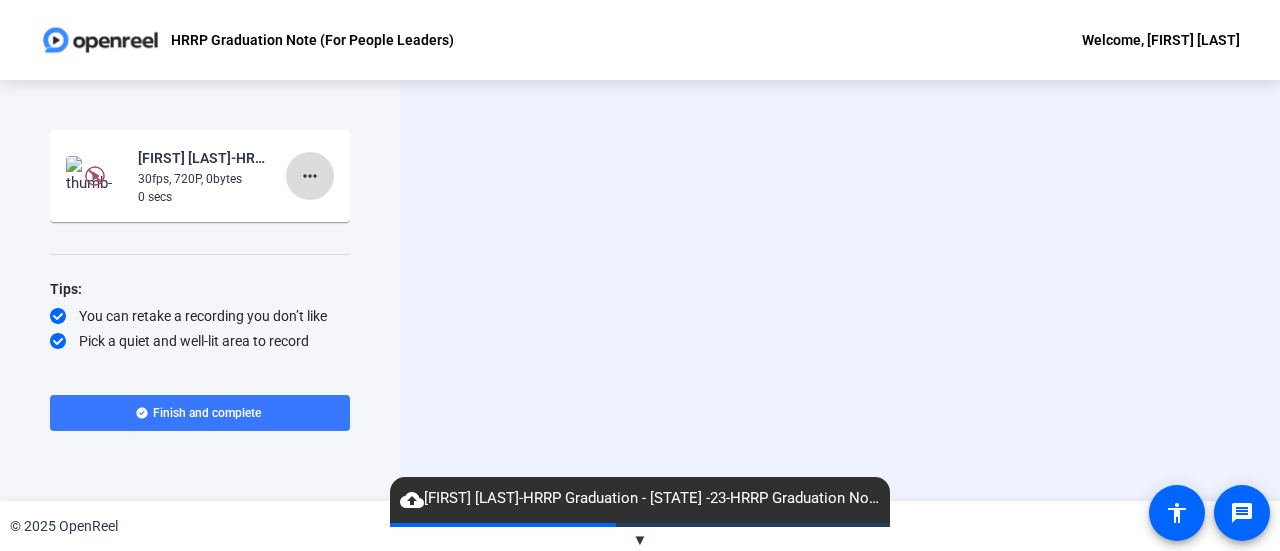 click on "more_horiz" at bounding box center (310, 176) 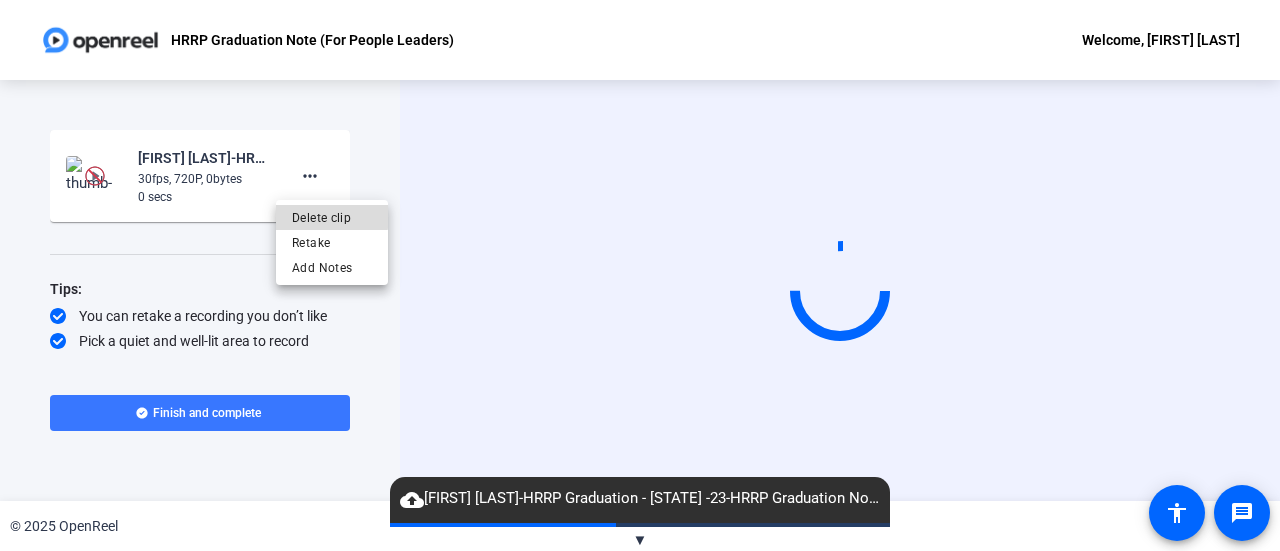 click on "Delete clip" at bounding box center (332, 218) 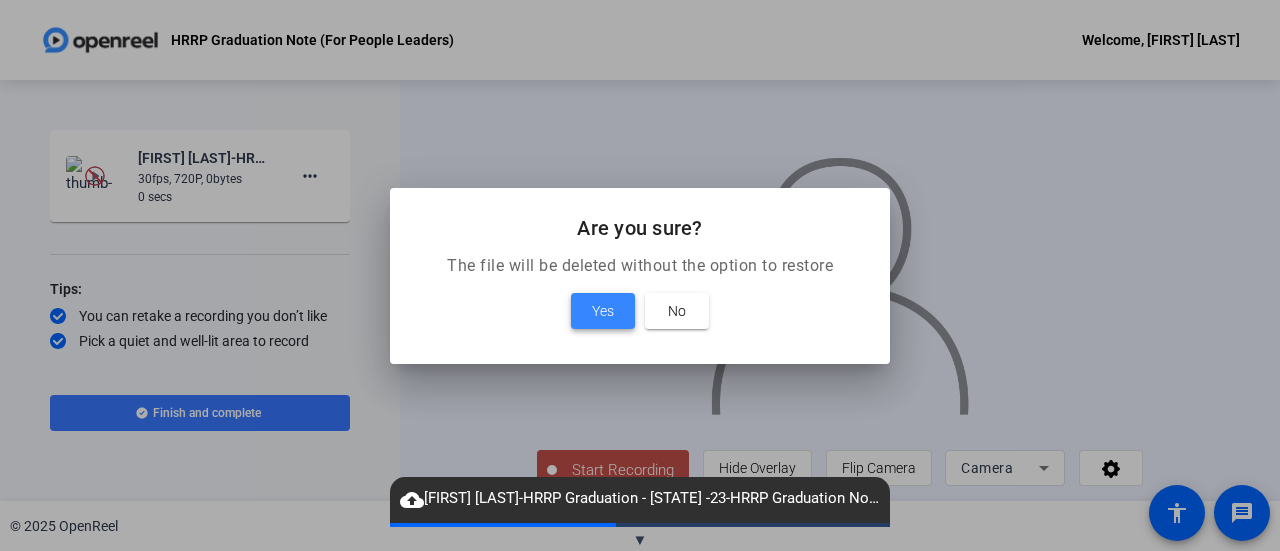 click at bounding box center [603, 311] 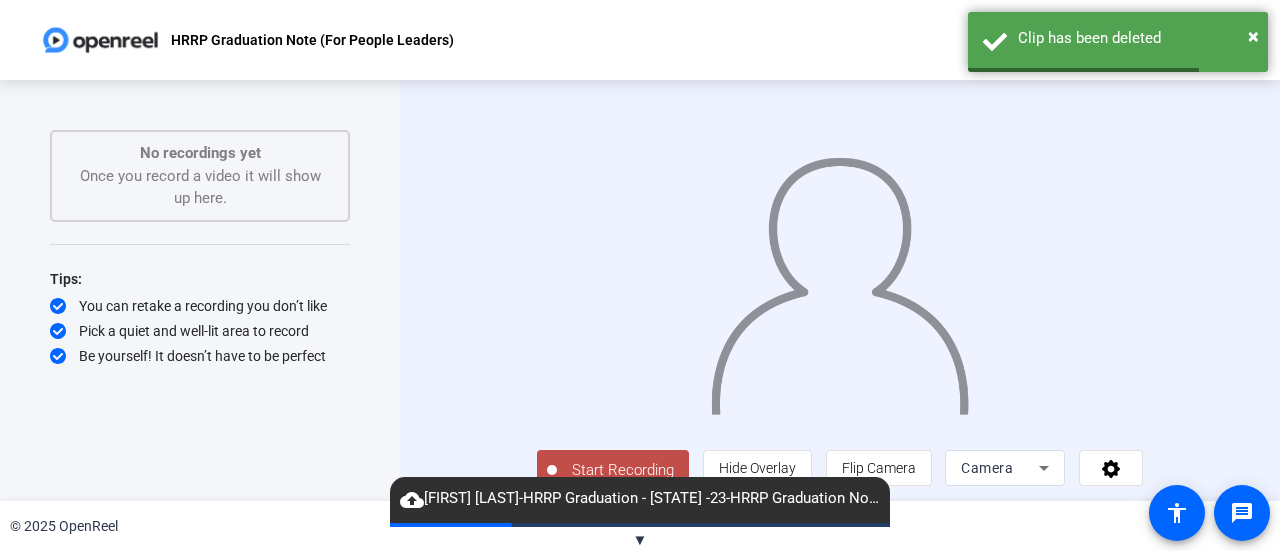 click on "Start Recording" at bounding box center [623, 470] 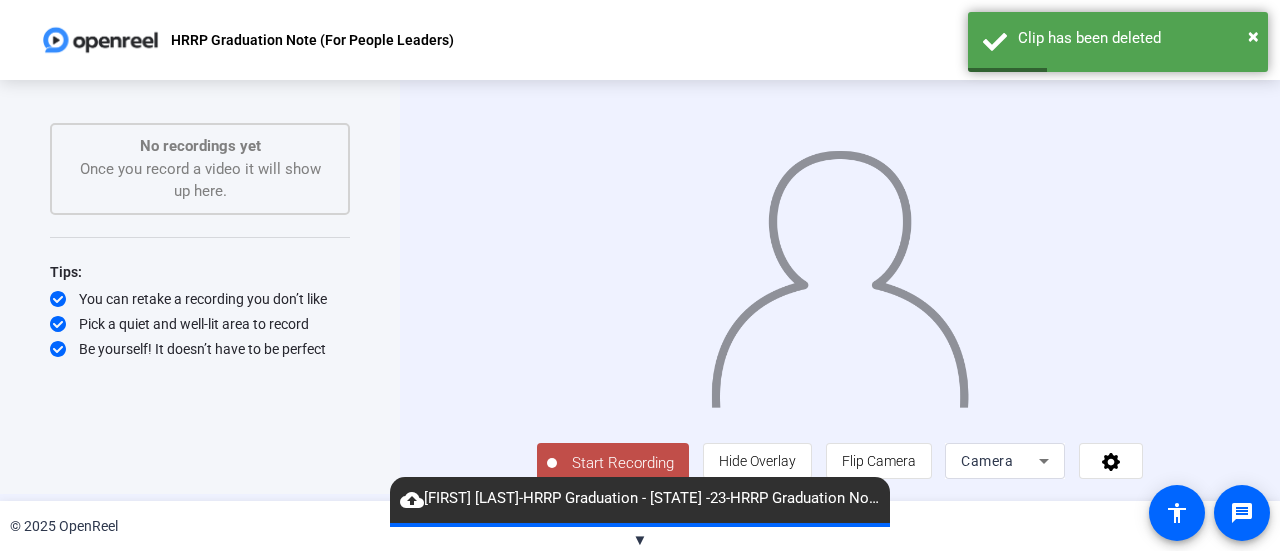 scroll, scrollTop: 0, scrollLeft: 0, axis: both 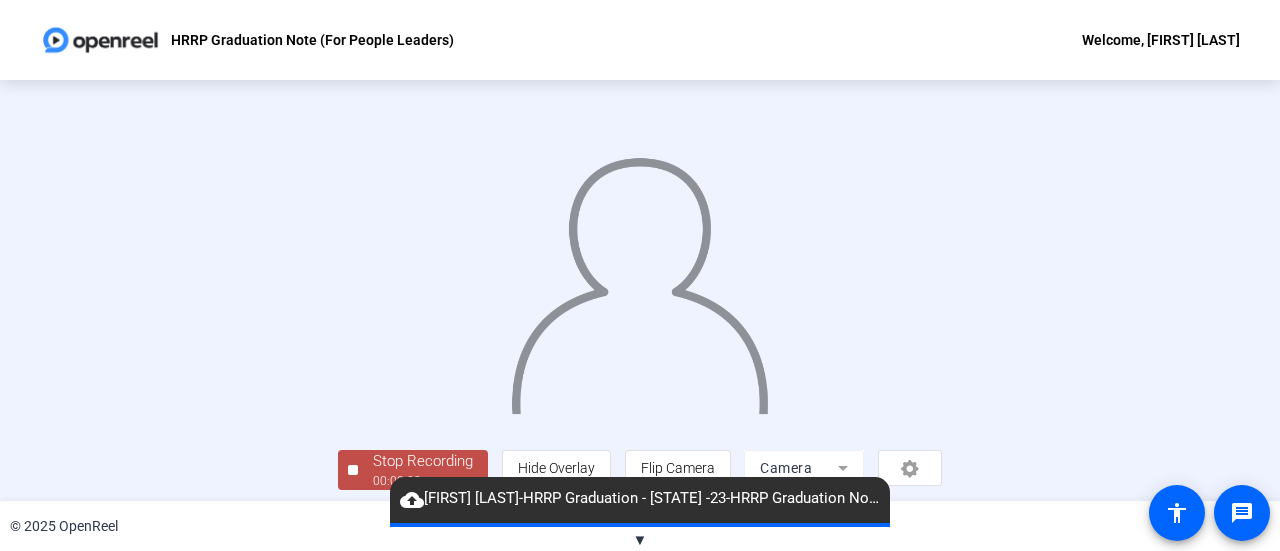 click at bounding box center (639, 278) 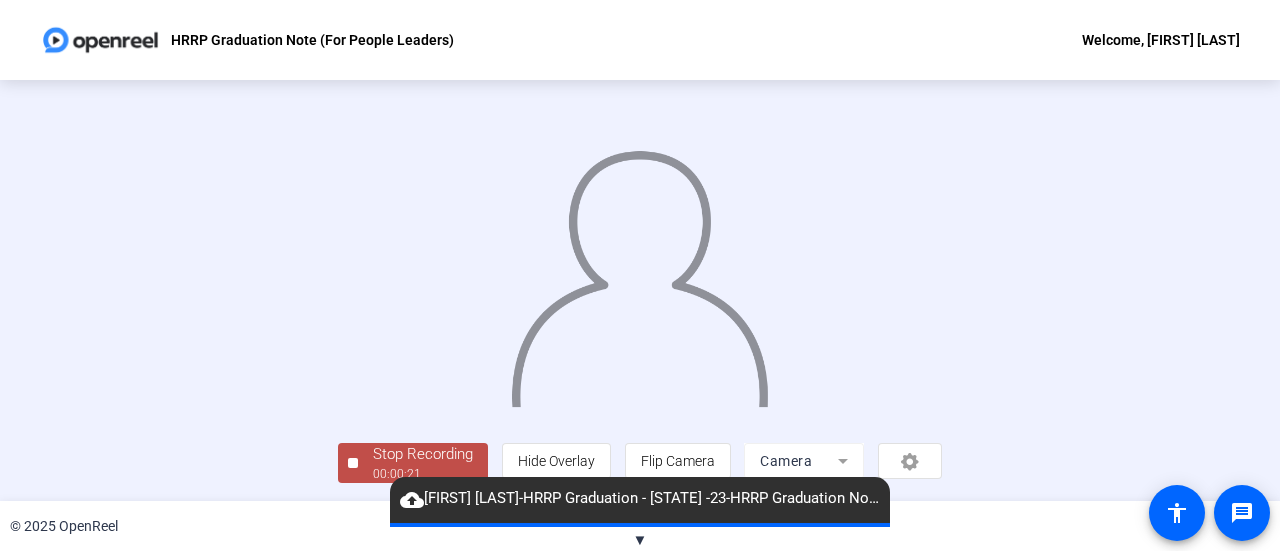 click on "Stop Recording" at bounding box center [423, 454] 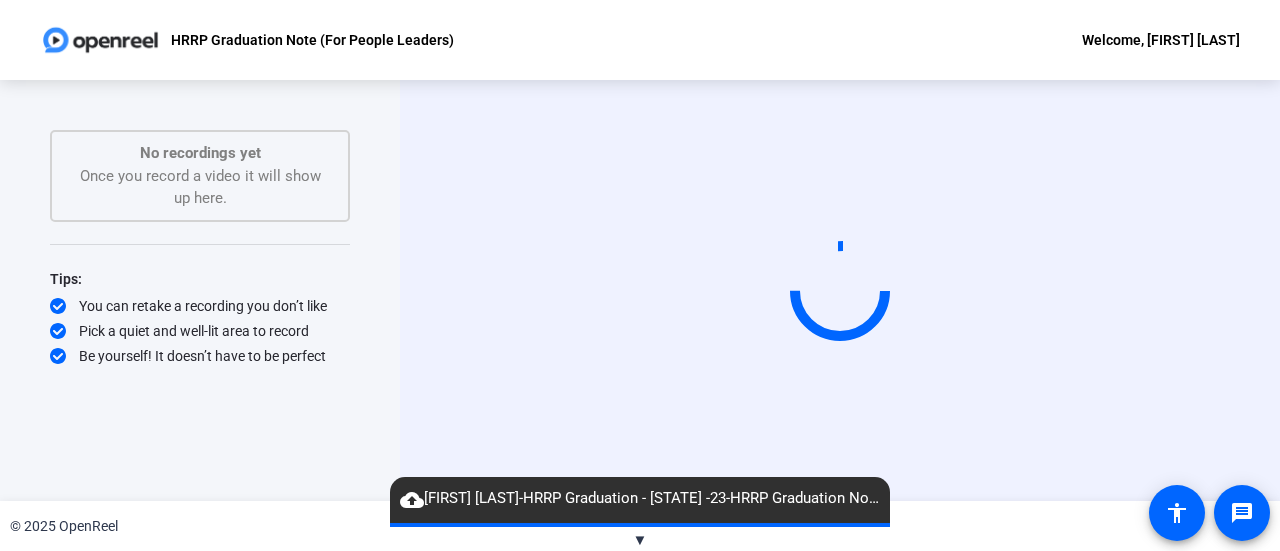 scroll, scrollTop: 0, scrollLeft: 0, axis: both 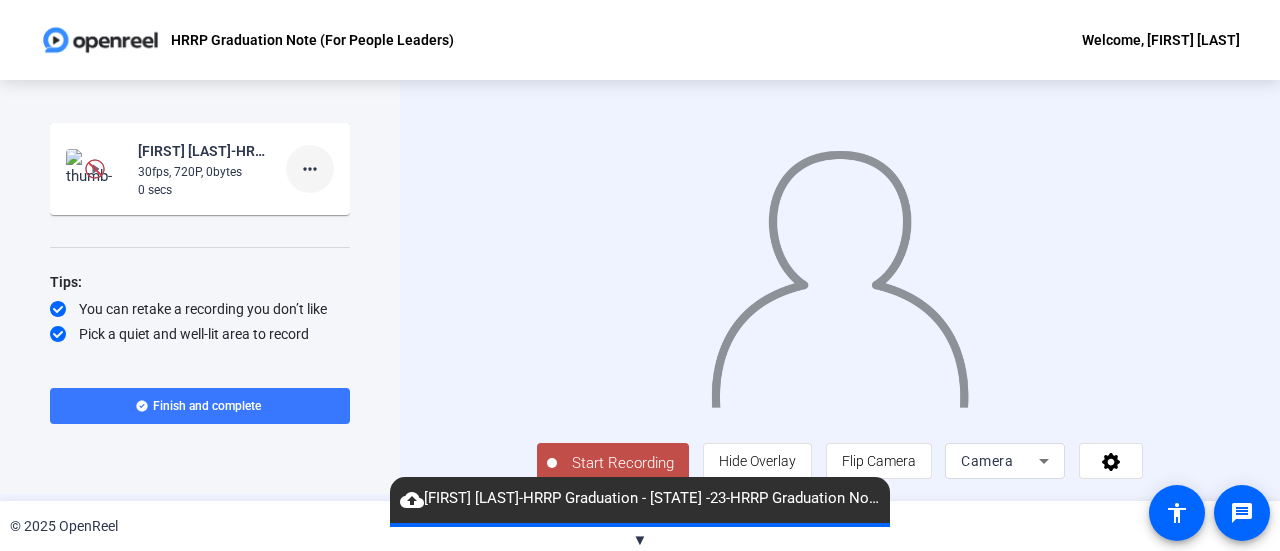 click on "more_horiz" at bounding box center (310, 169) 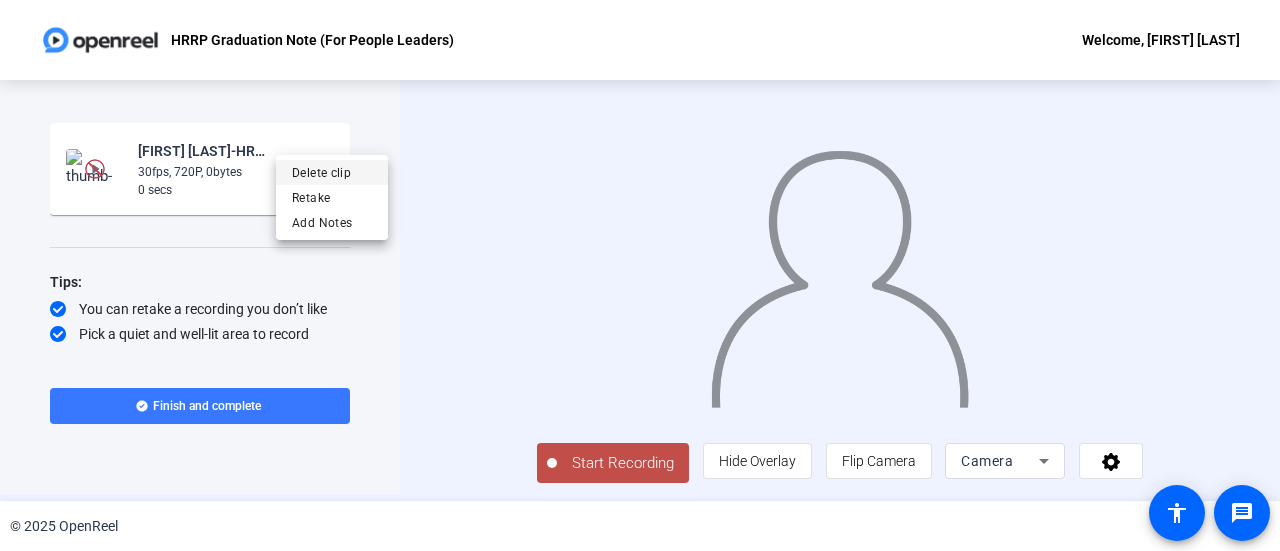 drag, startPoint x: 316, startPoint y: 199, endPoint x: 323, endPoint y: 165, distance: 34.713108 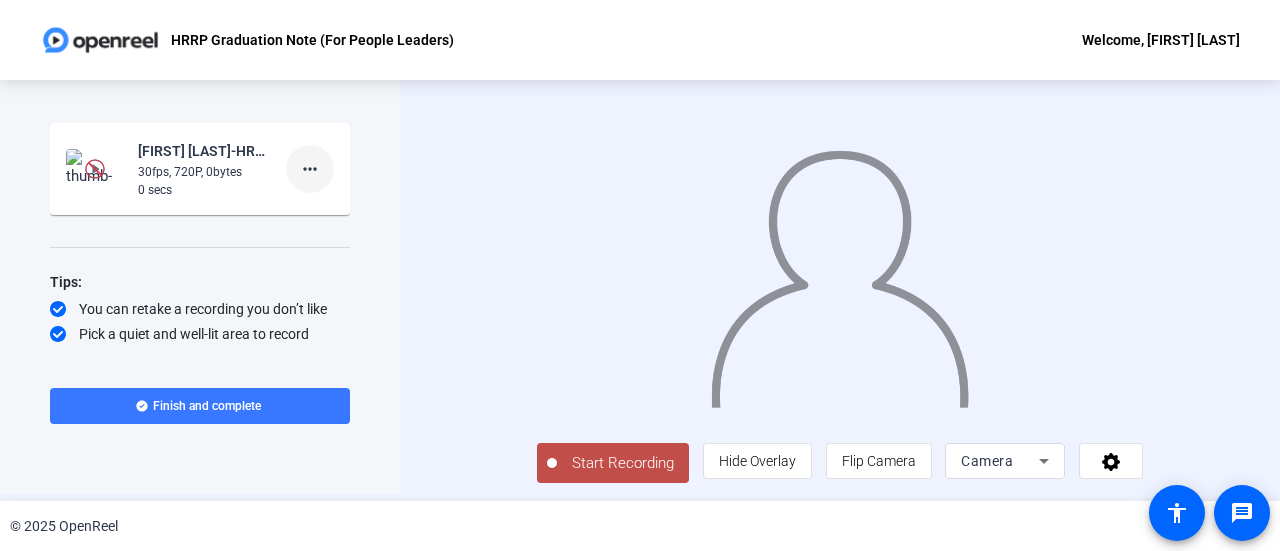 click on "more_horiz" at bounding box center [310, 169] 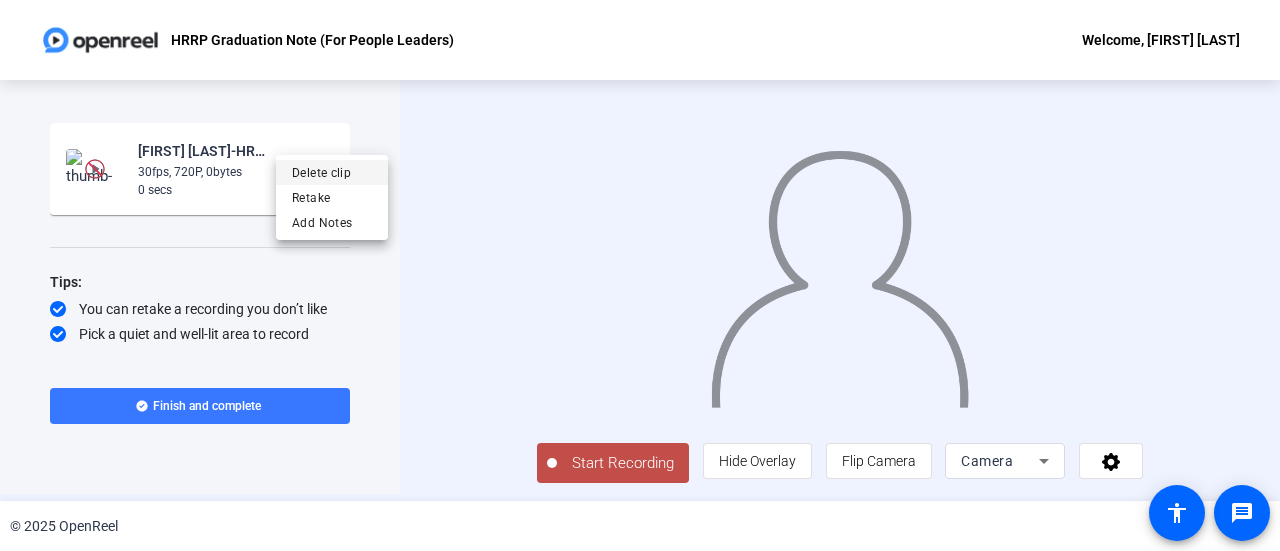click on "Delete clip" at bounding box center [332, 173] 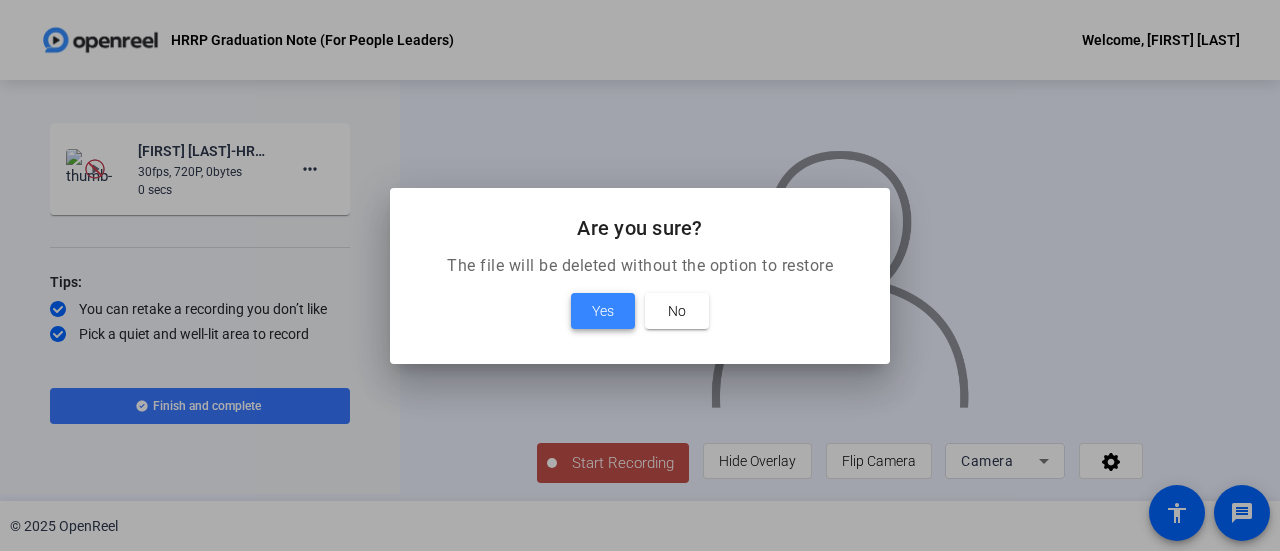 click on "Yes" at bounding box center (603, 311) 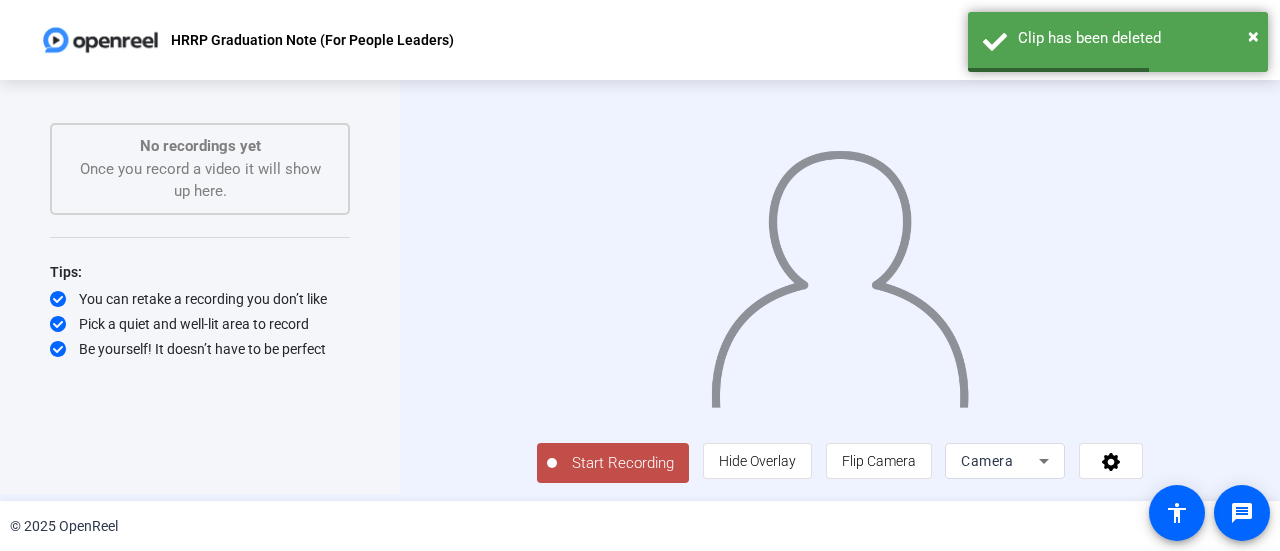 scroll, scrollTop: 44, scrollLeft: 0, axis: vertical 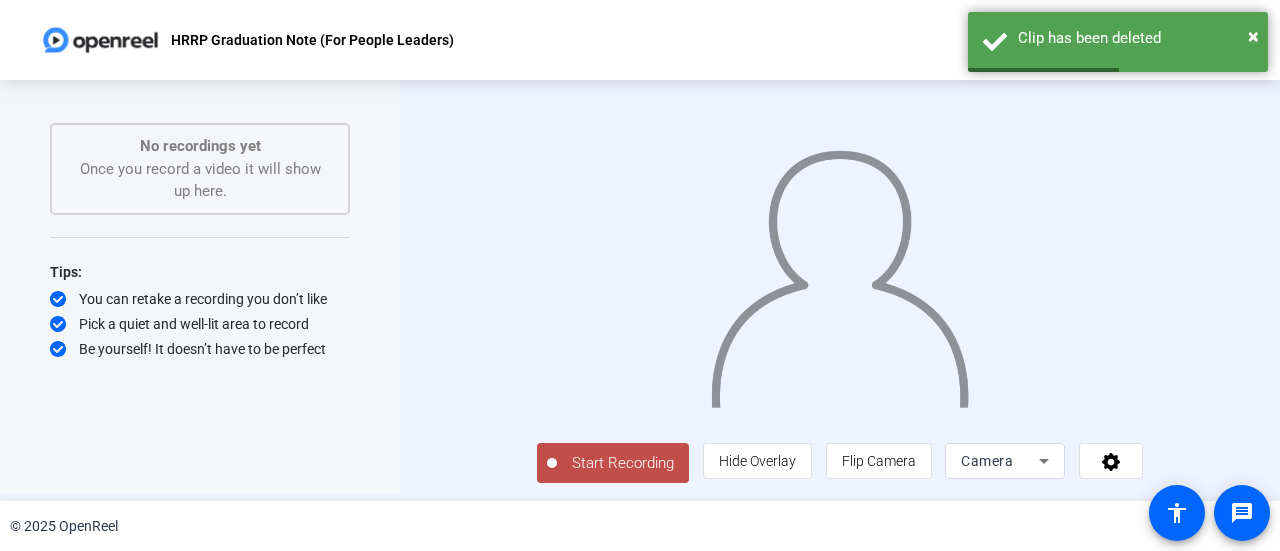 click on "Start Recording" at bounding box center (623, 463) 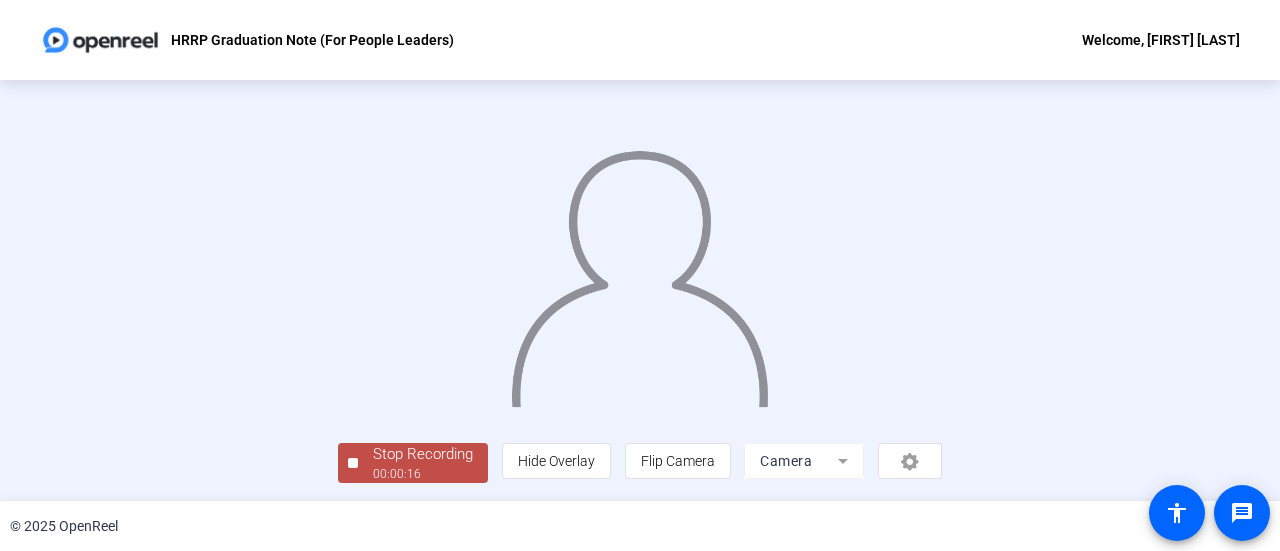 scroll, scrollTop: 140, scrollLeft: 0, axis: vertical 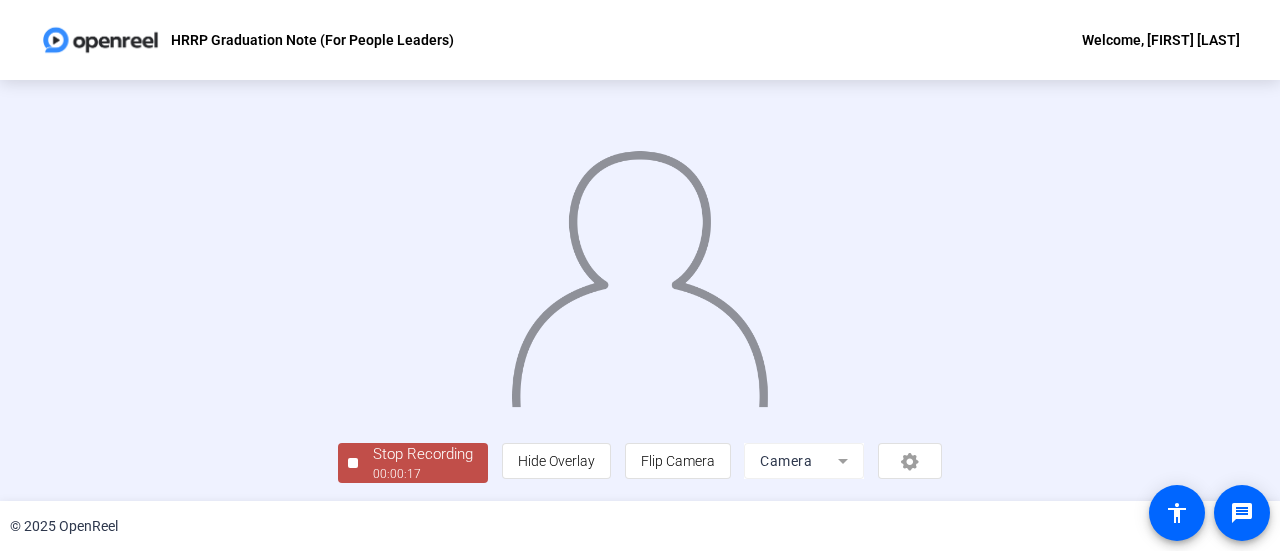 click on "00:00:17" at bounding box center (423, 474) 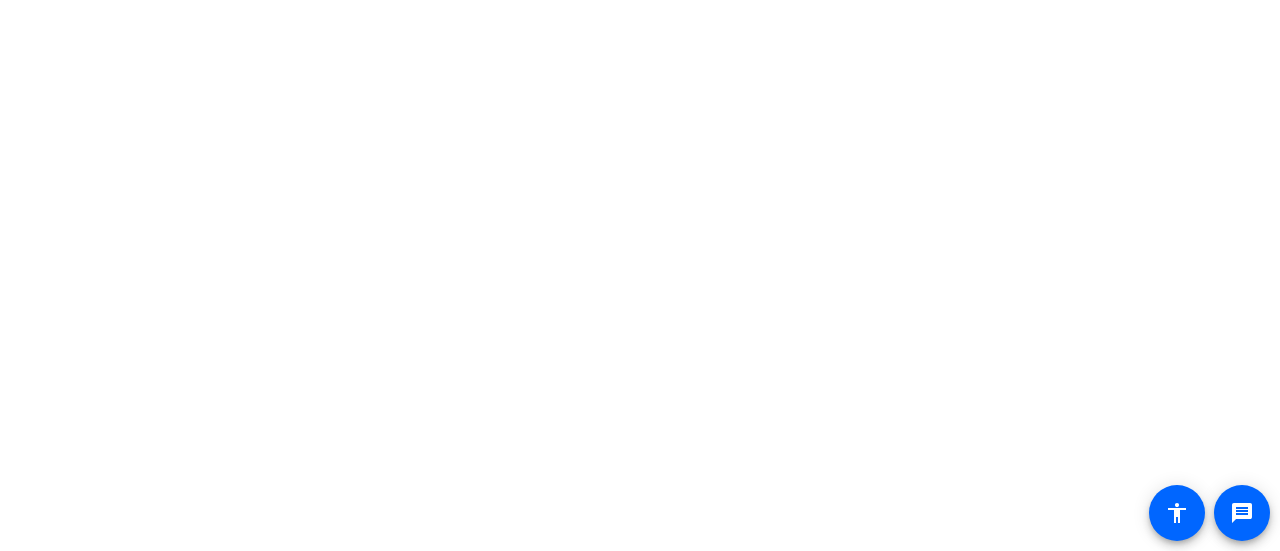 scroll, scrollTop: 0, scrollLeft: 0, axis: both 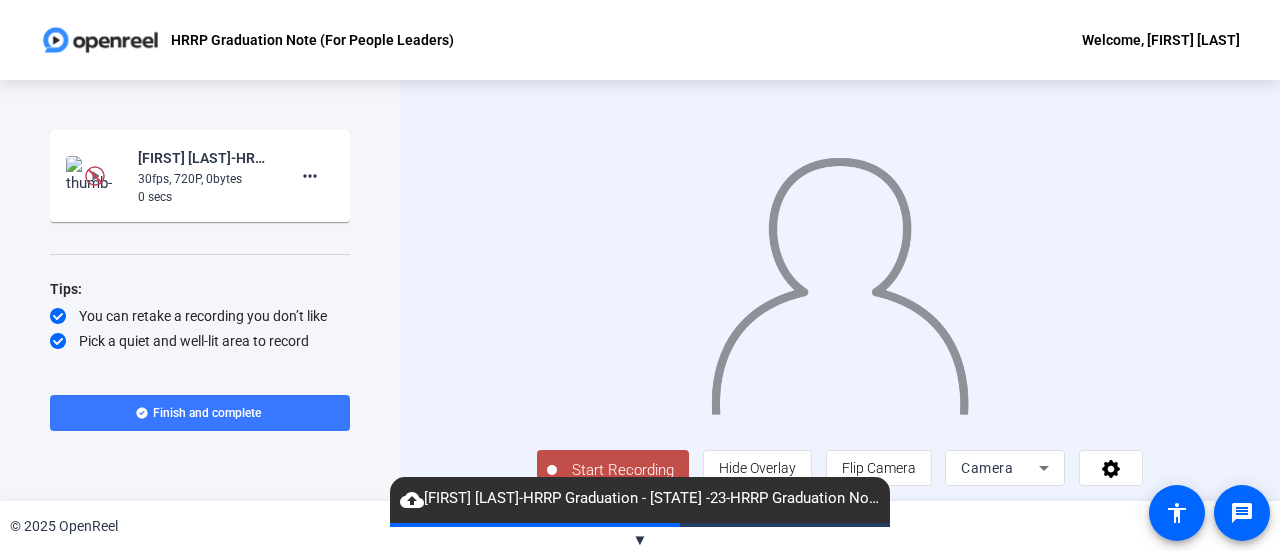 click at bounding box center [840, 261] 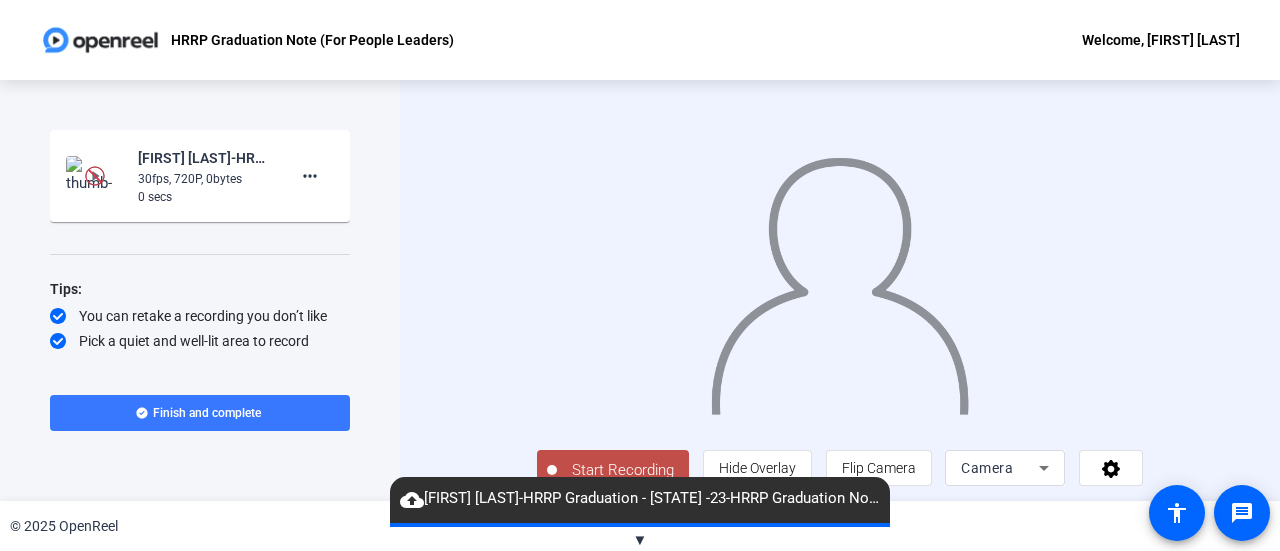 scroll, scrollTop: 44, scrollLeft: 0, axis: vertical 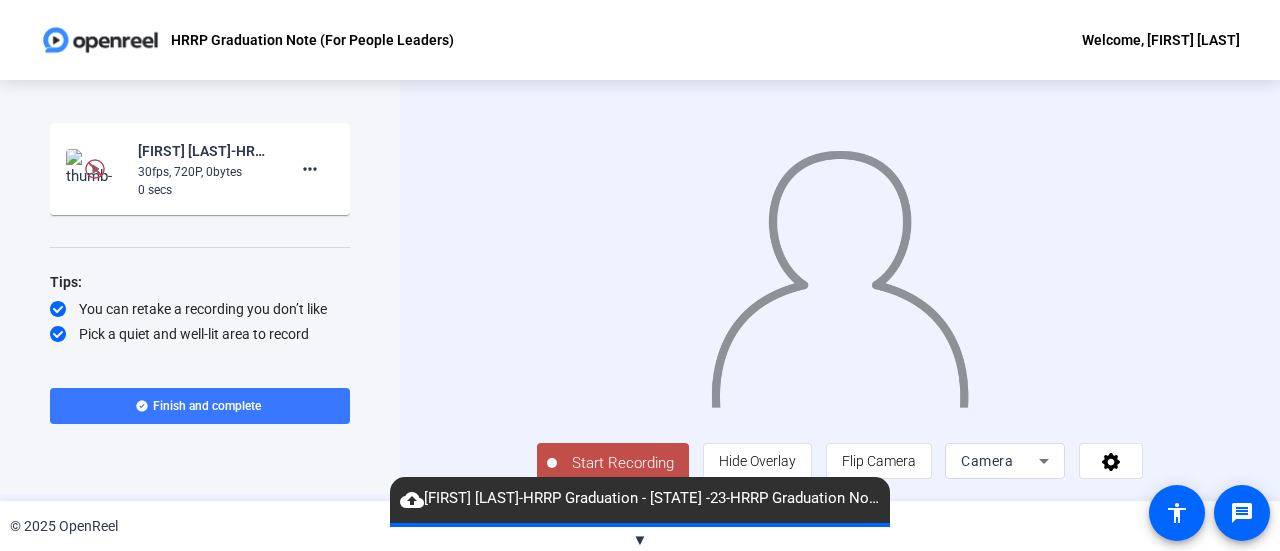 click on "Start Recording" at bounding box center (623, 463) 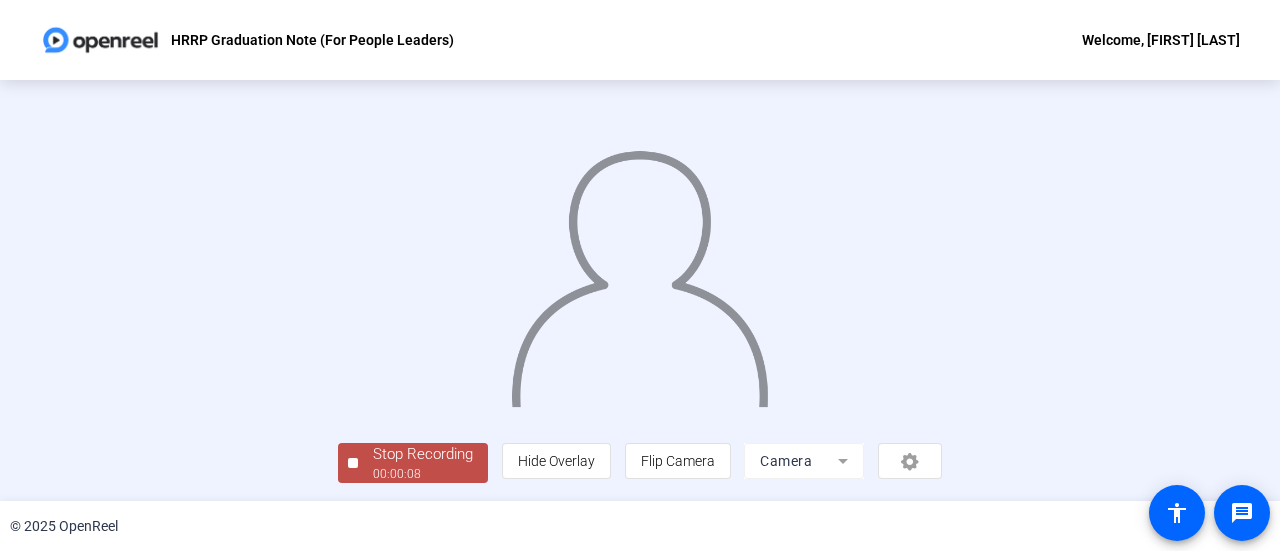 scroll, scrollTop: 140, scrollLeft: 0, axis: vertical 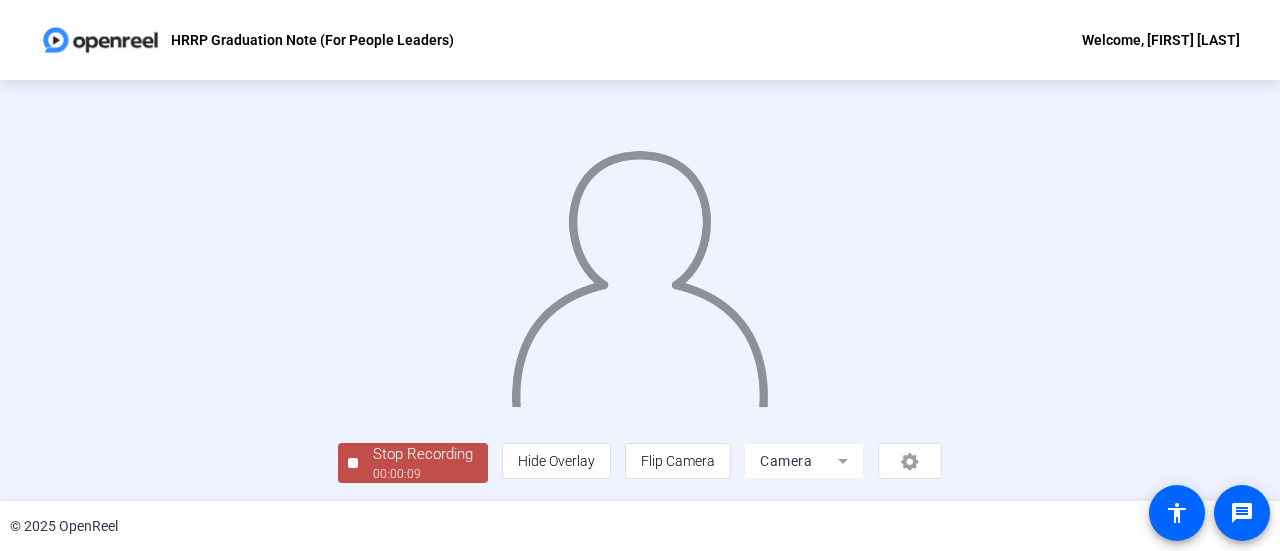 click on "00:00:09" at bounding box center (423, 474) 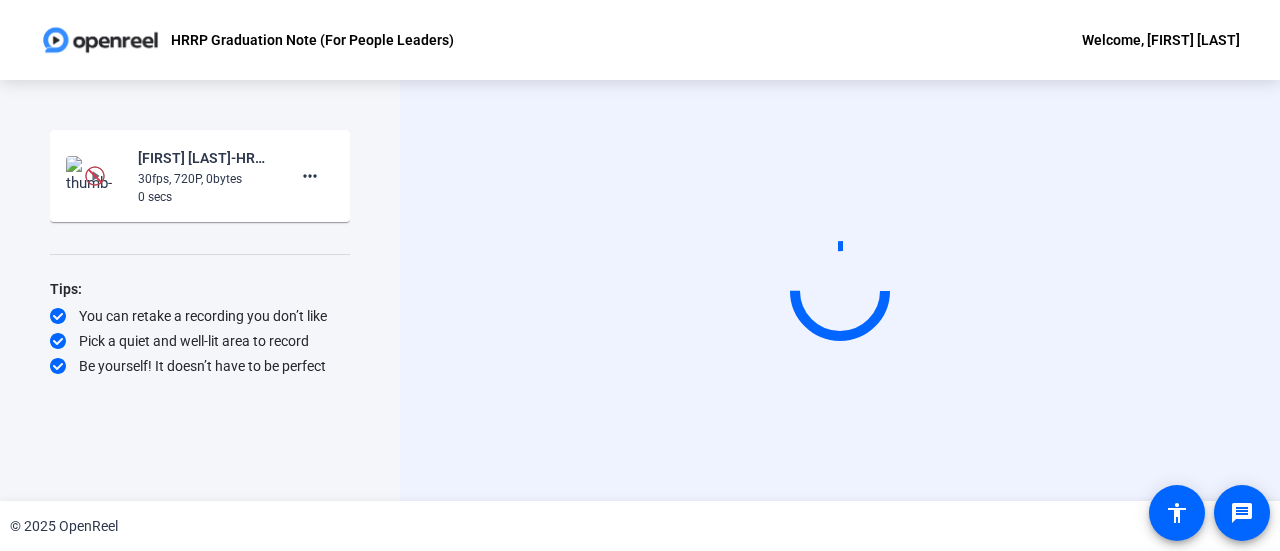 scroll, scrollTop: 0, scrollLeft: 0, axis: both 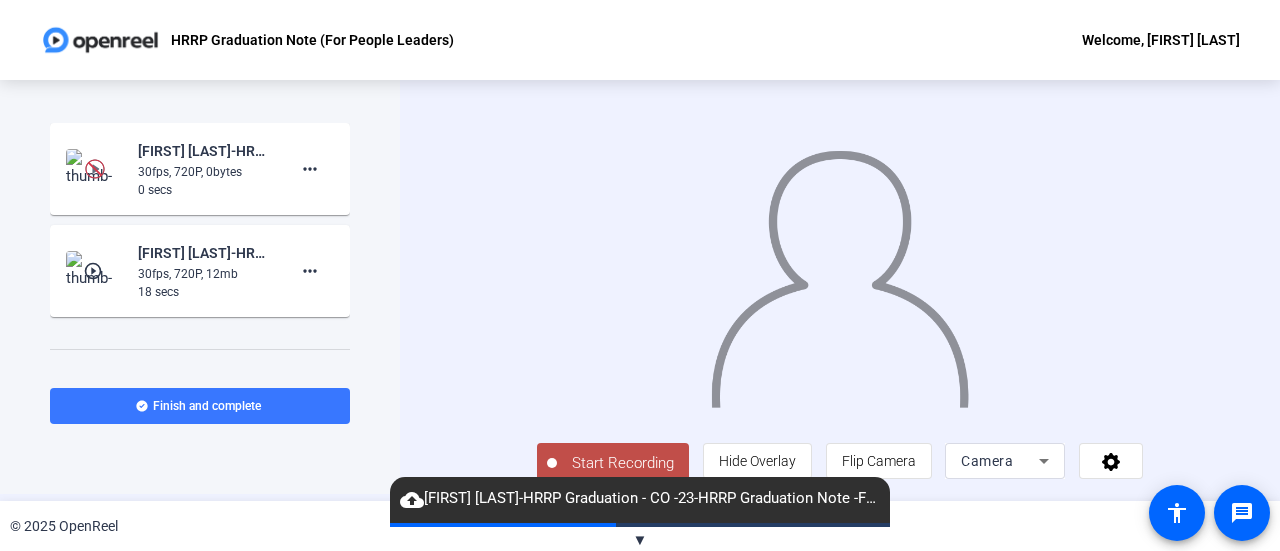 click on "Start Recording" at bounding box center (623, 463) 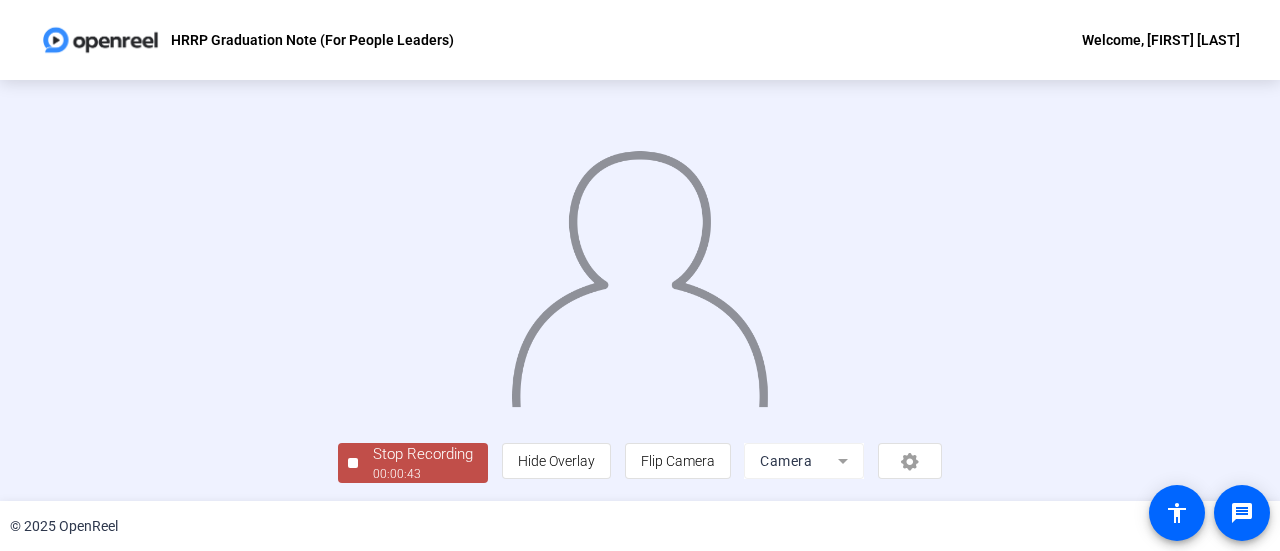 scroll, scrollTop: 140, scrollLeft: 0, axis: vertical 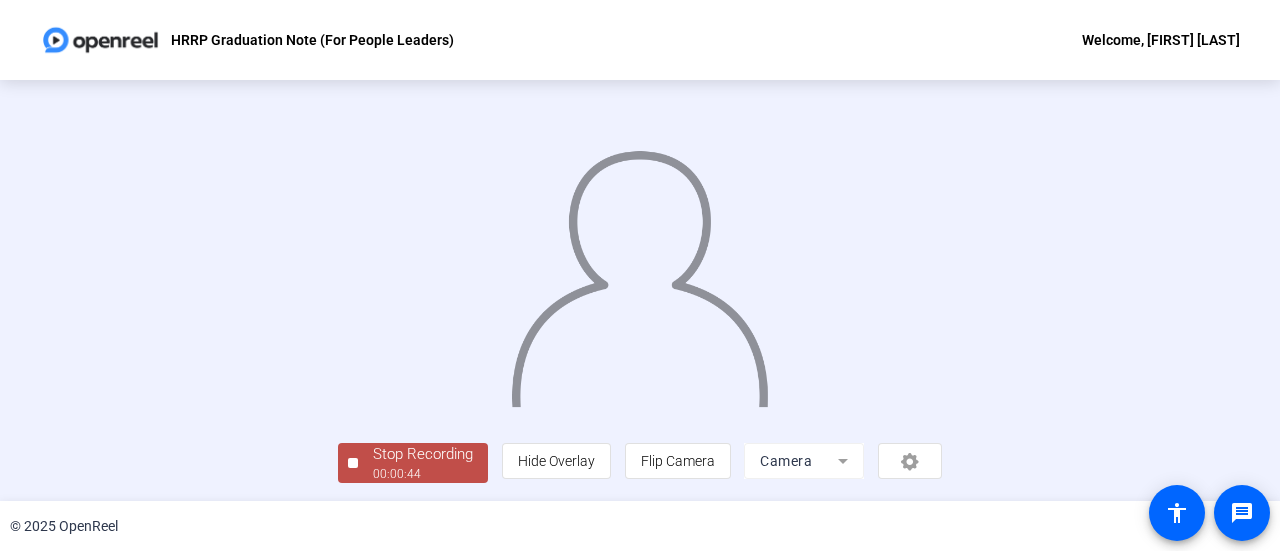 click on "Stop Recording" at bounding box center (423, 454) 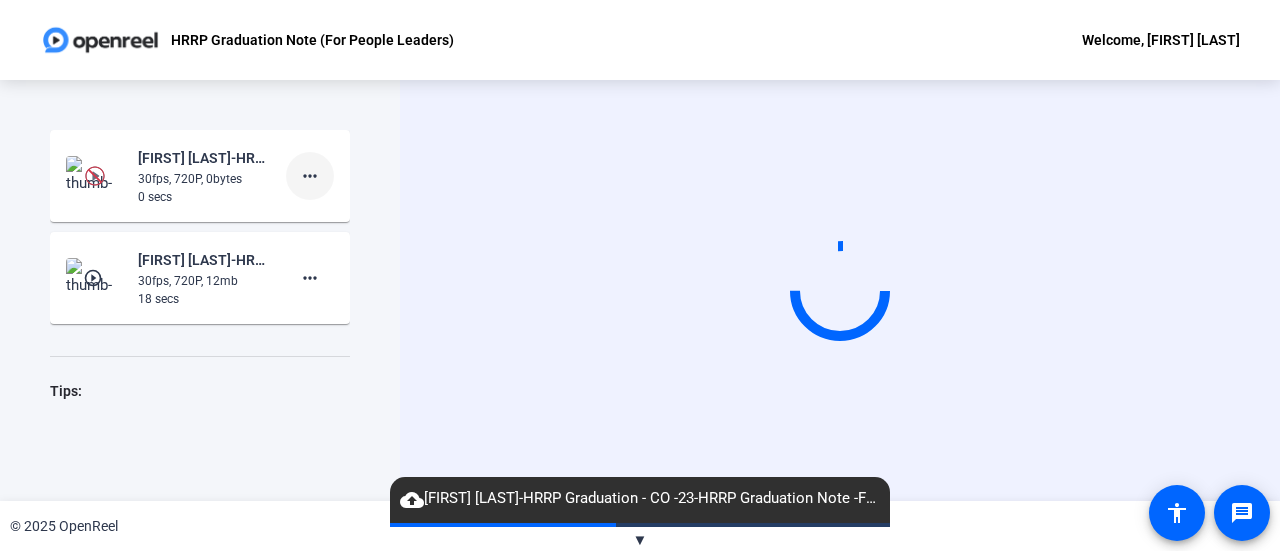 click on "more_horiz" at bounding box center [310, 176] 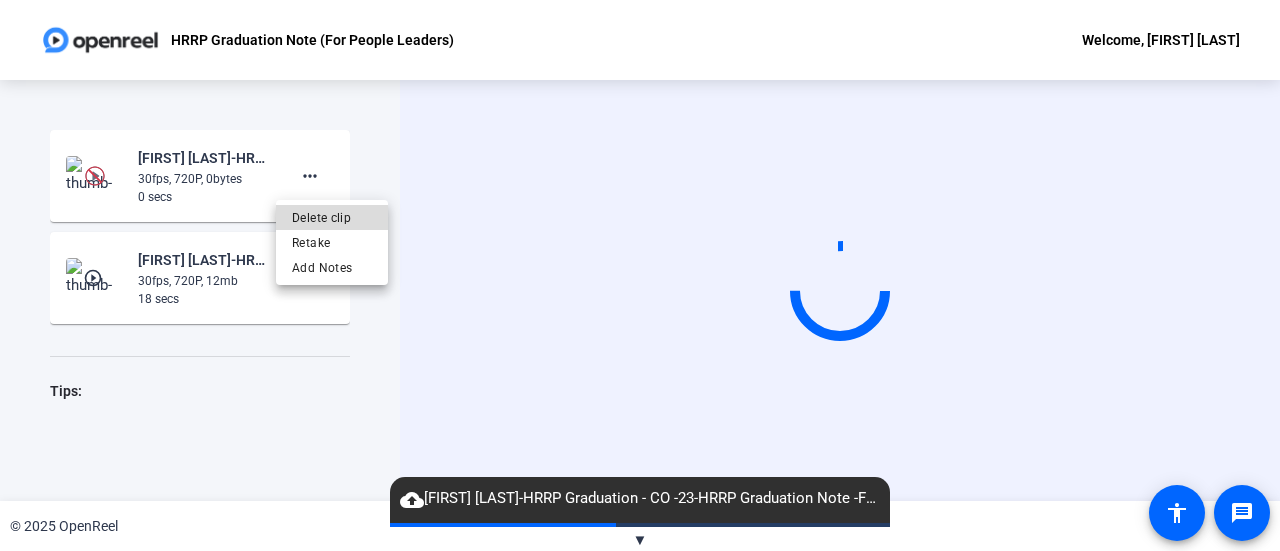 click on "Delete clip" at bounding box center (332, 218) 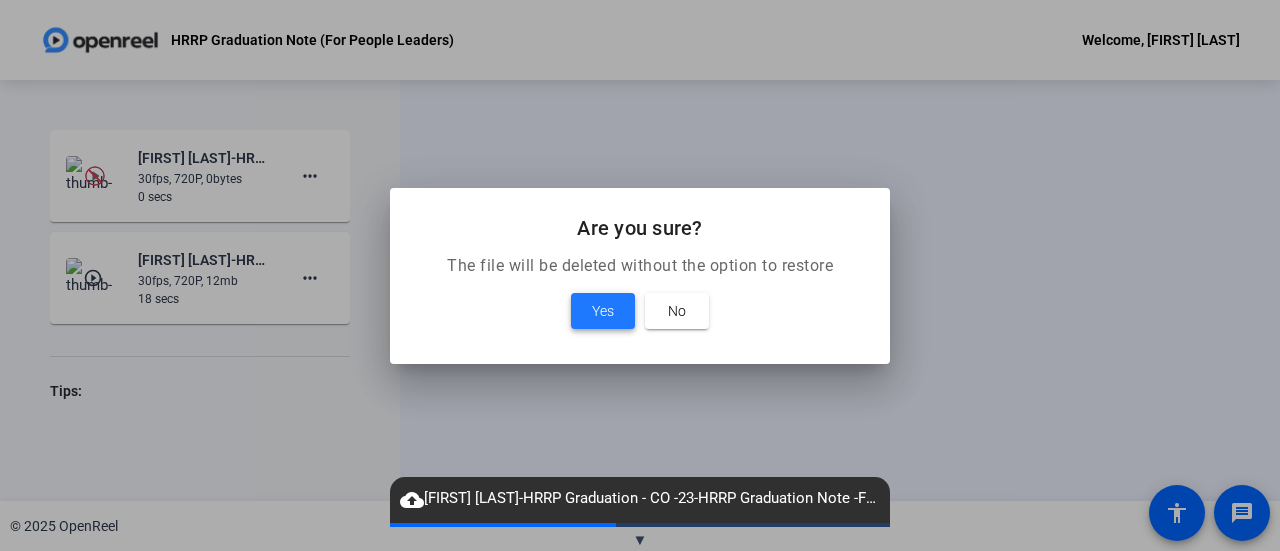 click on "Yes" at bounding box center (603, 311) 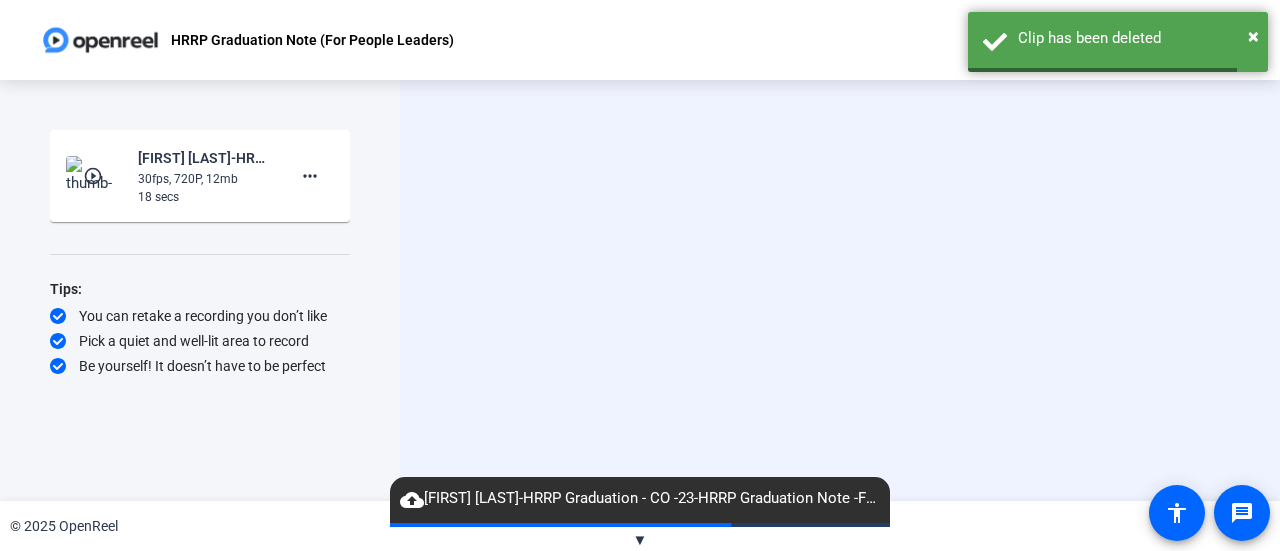 click on "30fps, 720P, 12mb" at bounding box center [205, 179] 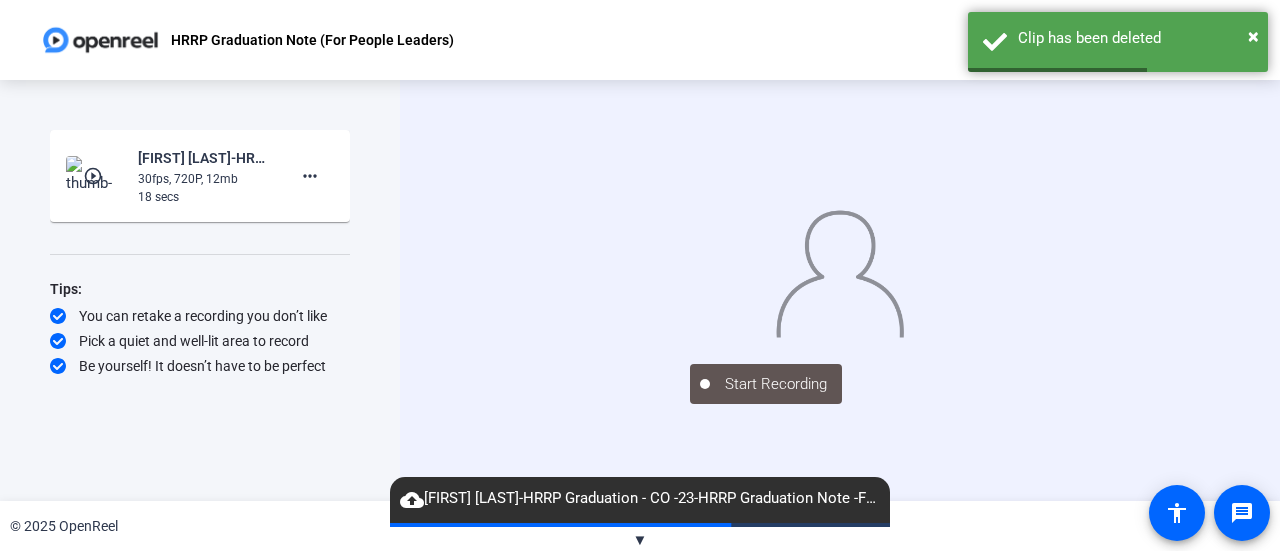 click on "play_circle_outline" at bounding box center (95, 176) 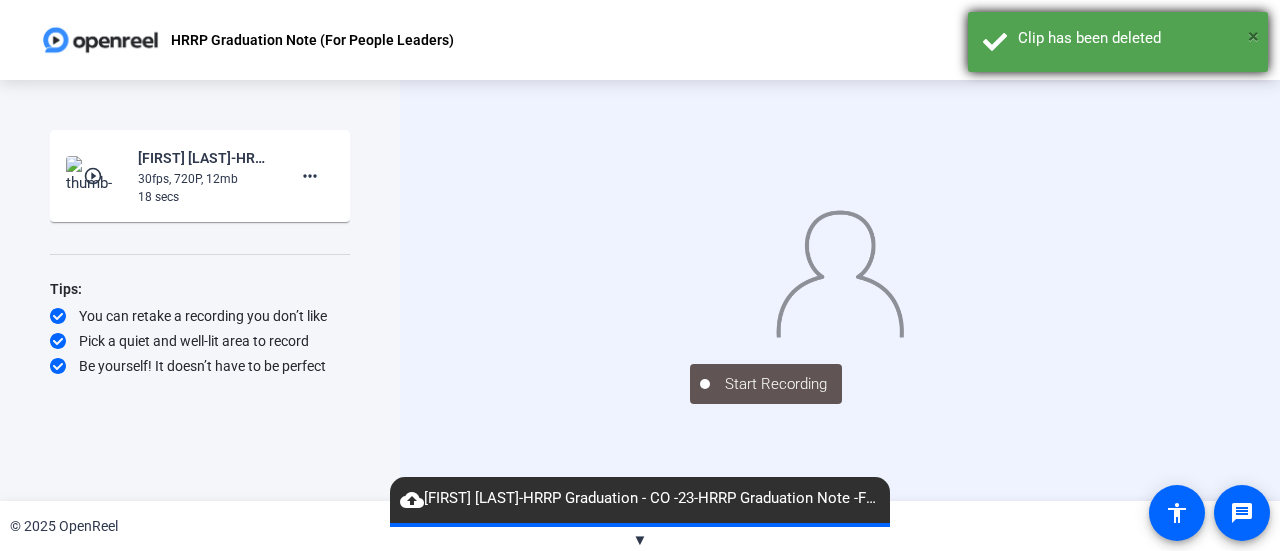 click on "×" at bounding box center [1253, 36] 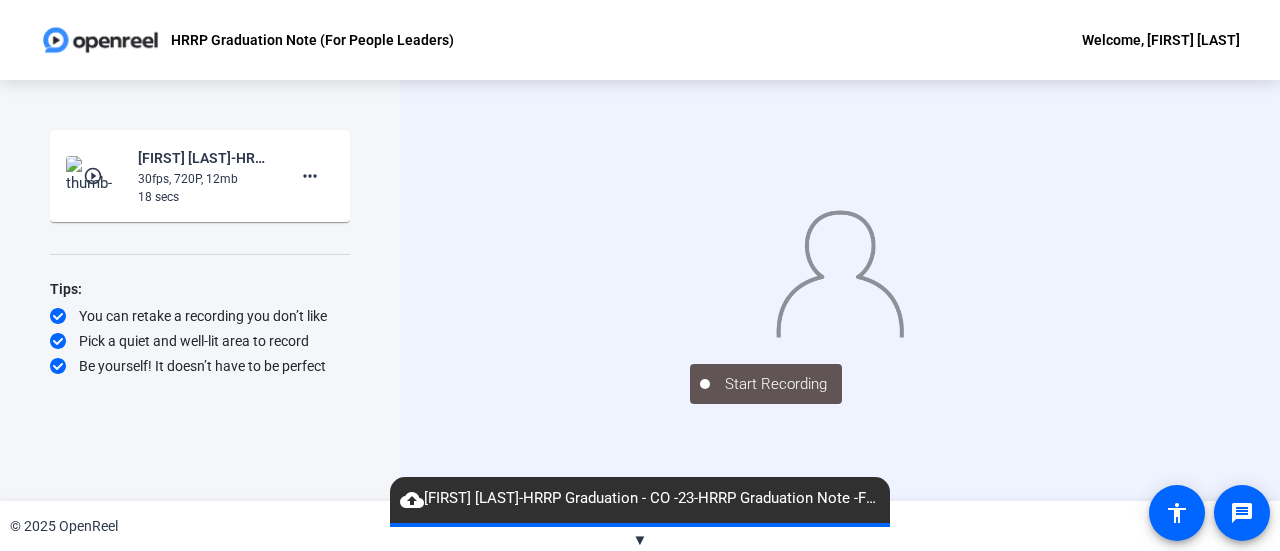 scroll, scrollTop: 26, scrollLeft: 0, axis: vertical 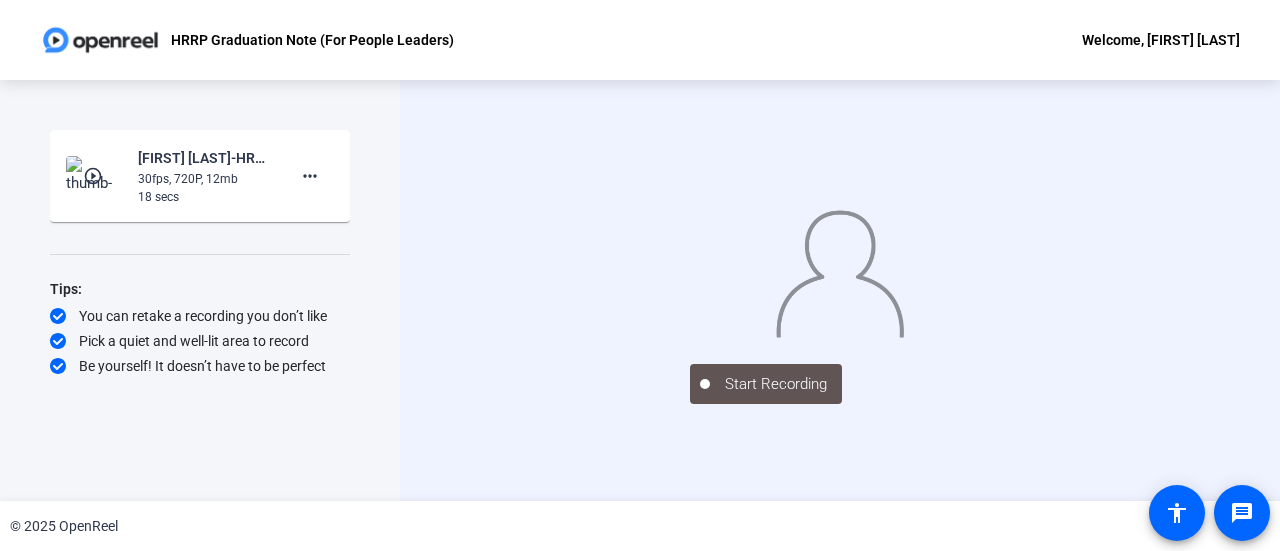 click on "play_circle_outline" at bounding box center [95, 176] 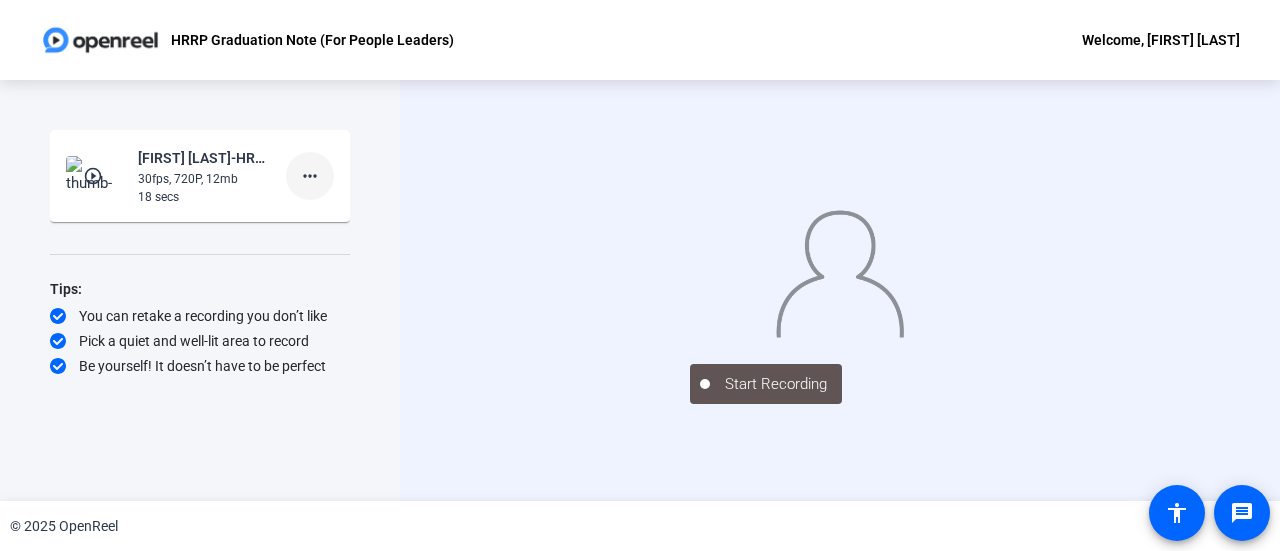 click on "more_horiz" at bounding box center (310, 176) 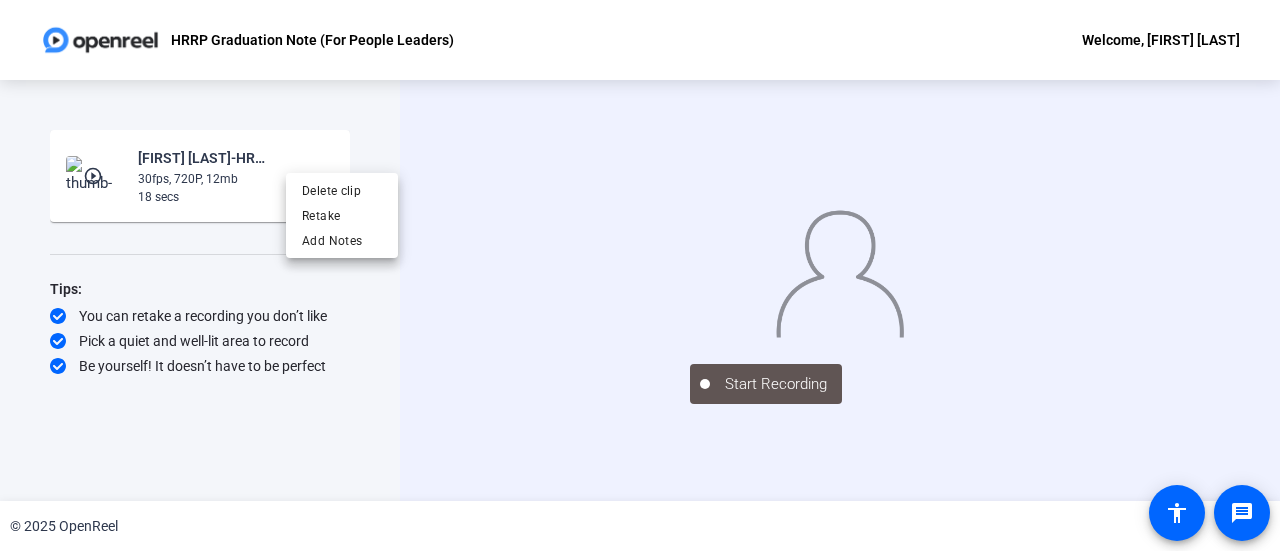 click at bounding box center (640, 275) 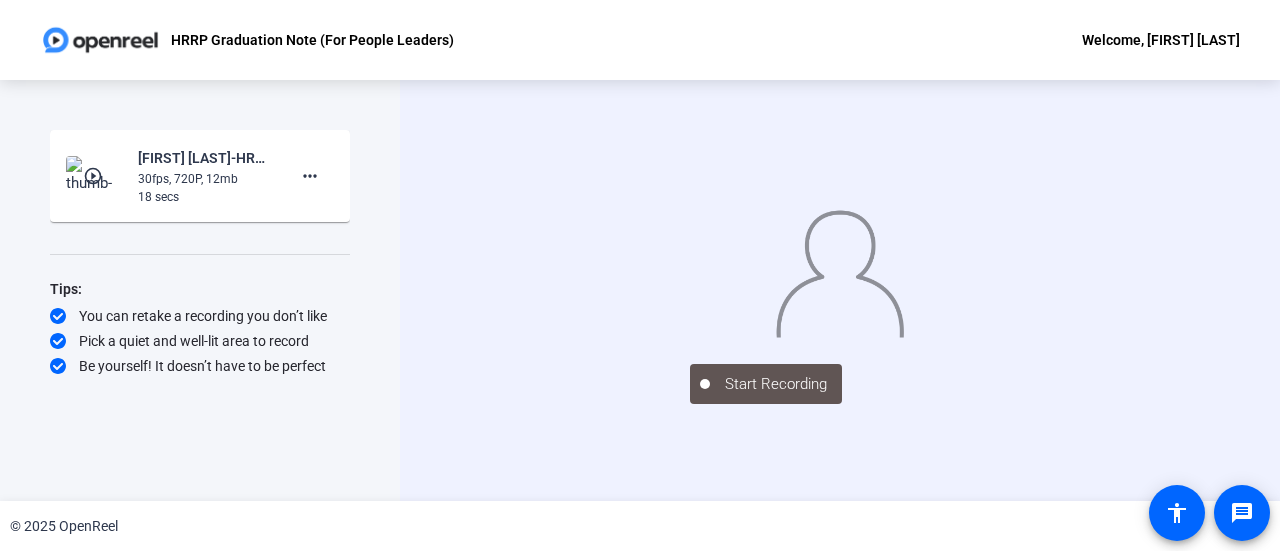 click on "play_circle_outline" at bounding box center [95, 176] 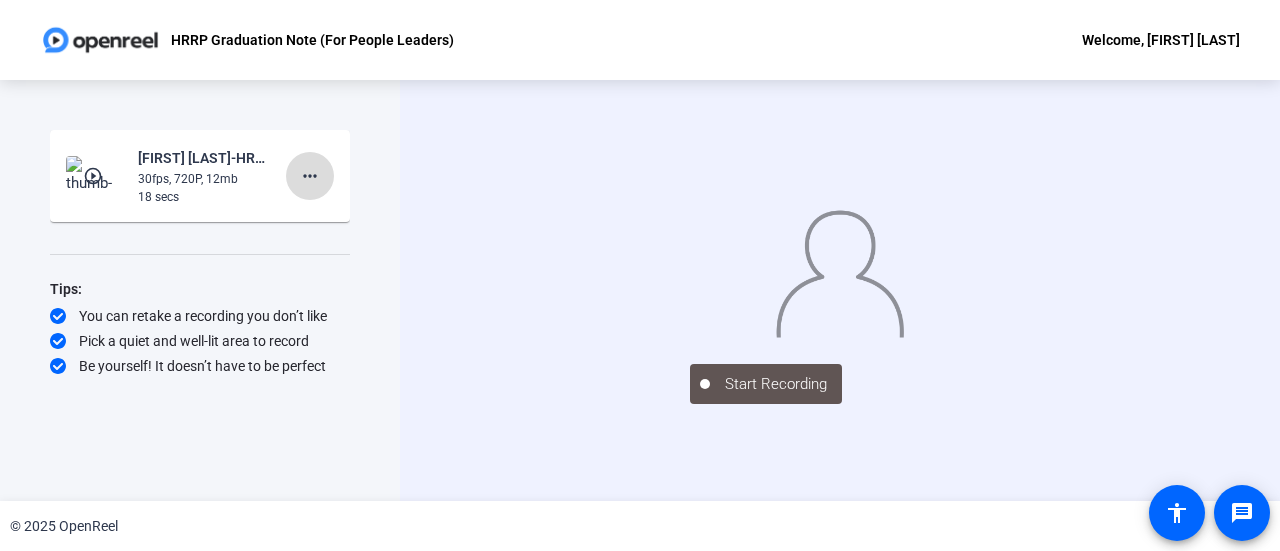 click on "more_horiz" at bounding box center [310, 176] 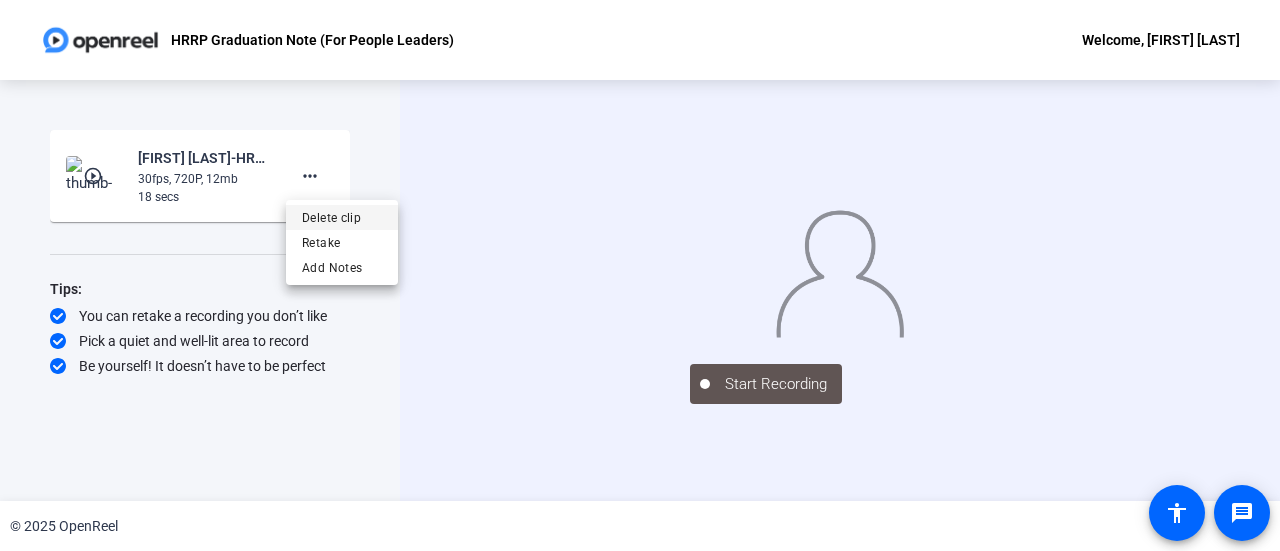 click on "Delete clip" at bounding box center (342, 218) 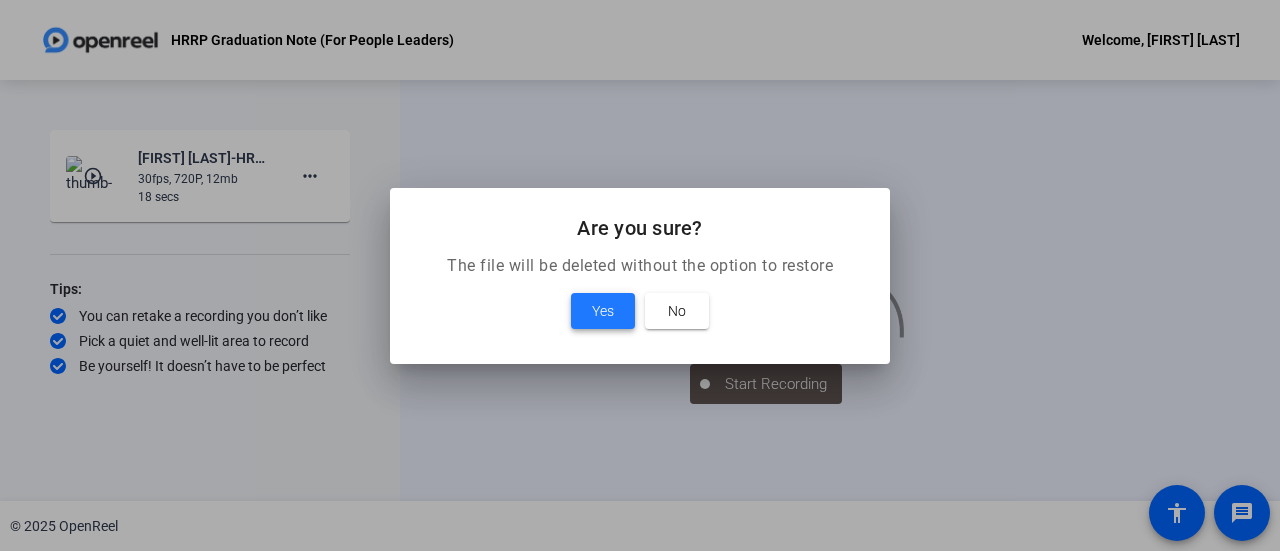 click on "Yes" at bounding box center [603, 311] 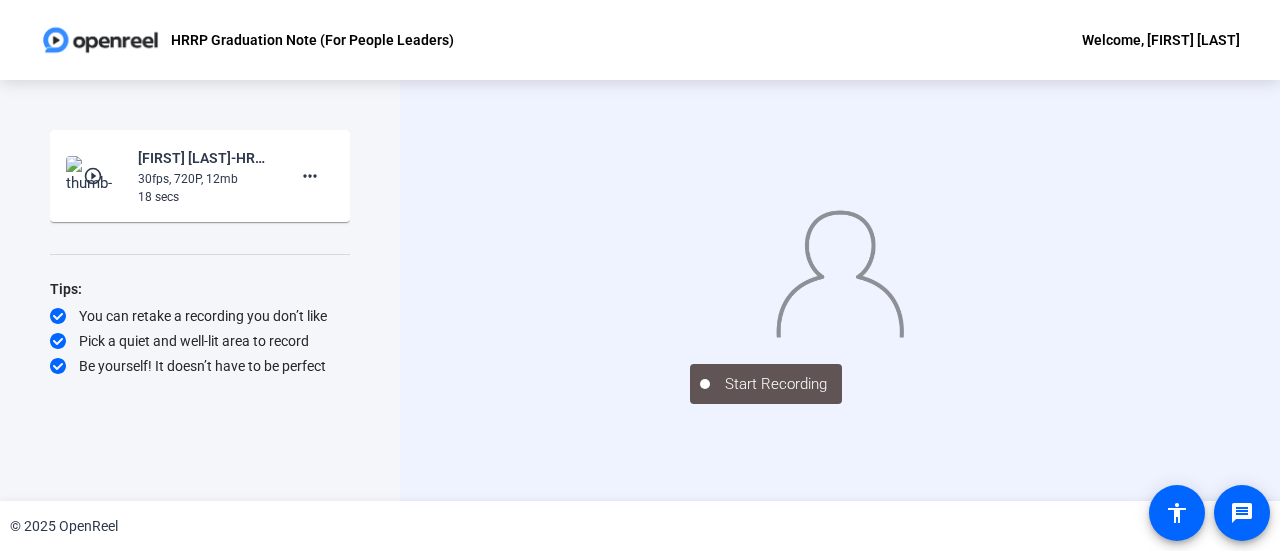scroll, scrollTop: 0, scrollLeft: 0, axis: both 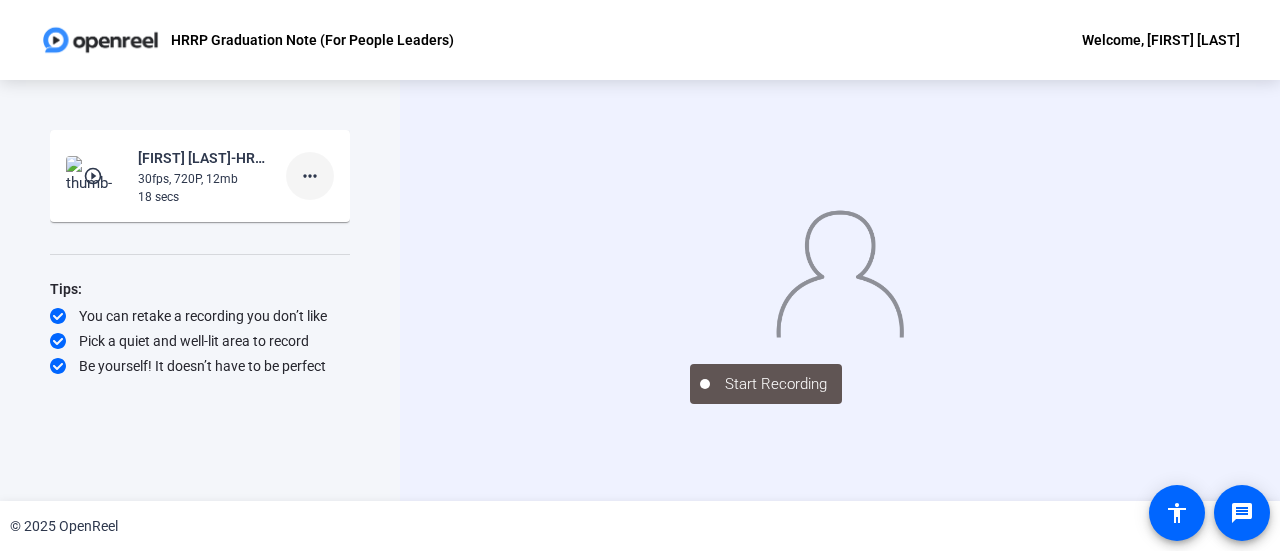 click on "more_horiz" at bounding box center (310, 176) 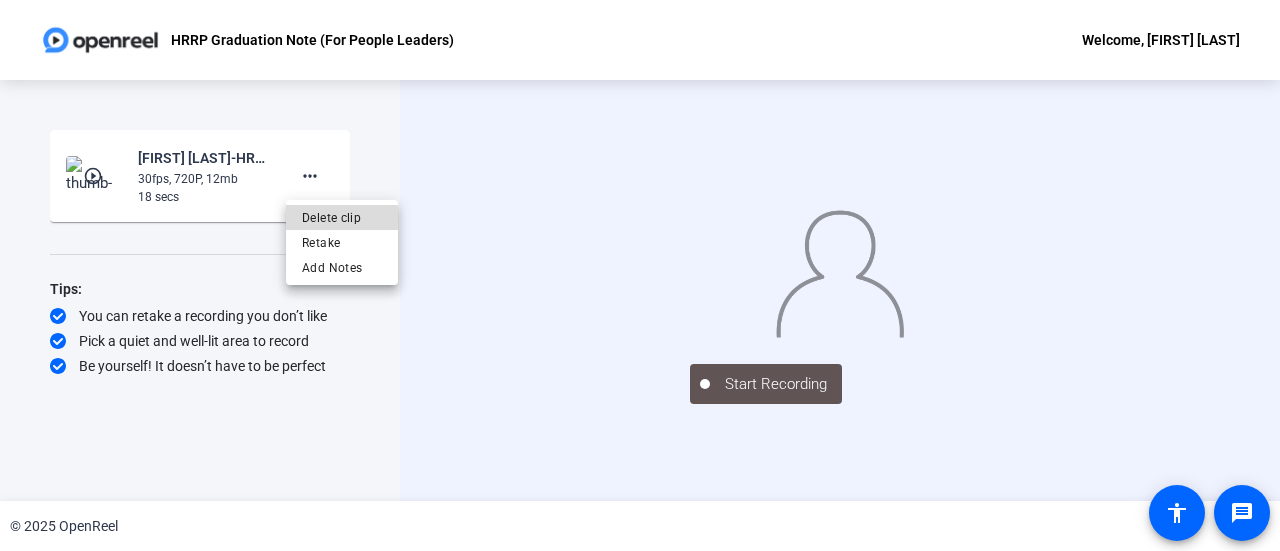 click on "Delete clip" at bounding box center (342, 218) 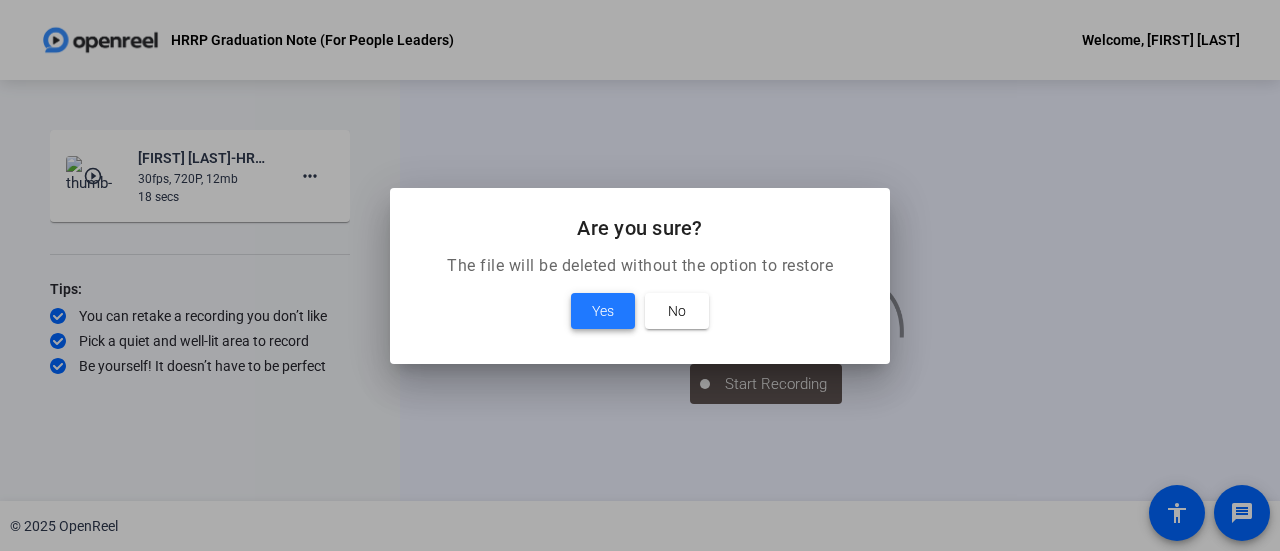 click on "Yes" at bounding box center (603, 311) 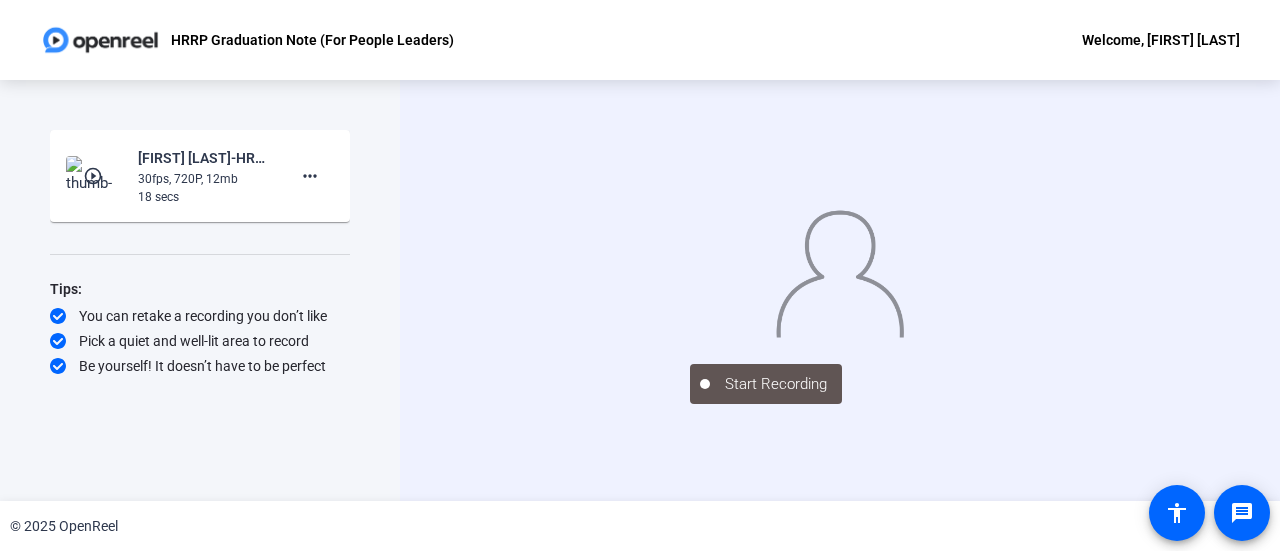scroll, scrollTop: 0, scrollLeft: 0, axis: both 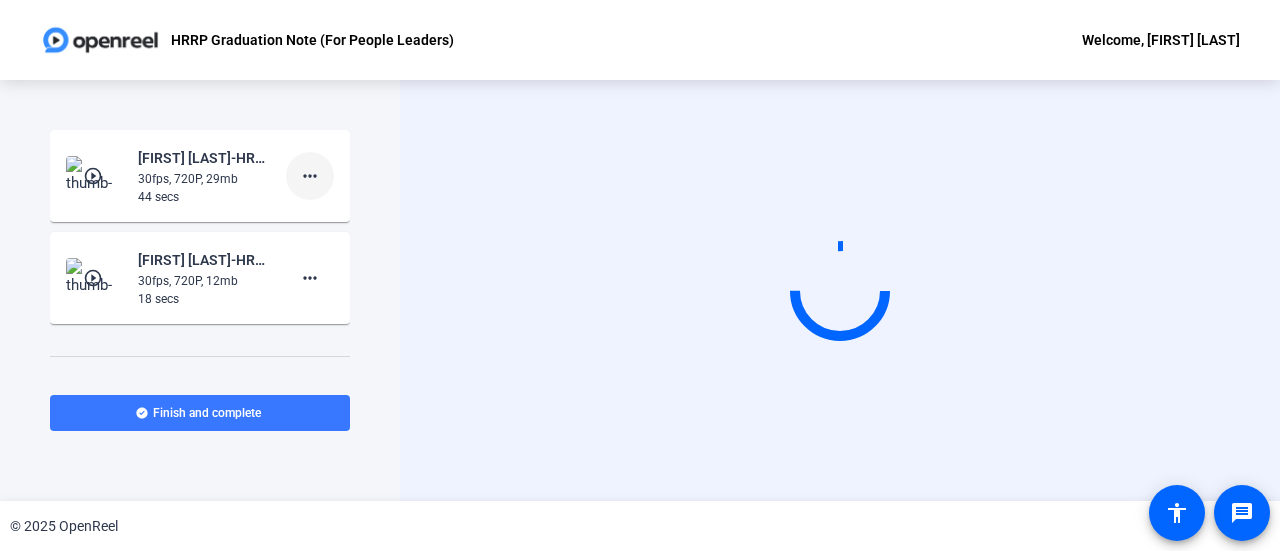 click on "more_horiz" at bounding box center [310, 176] 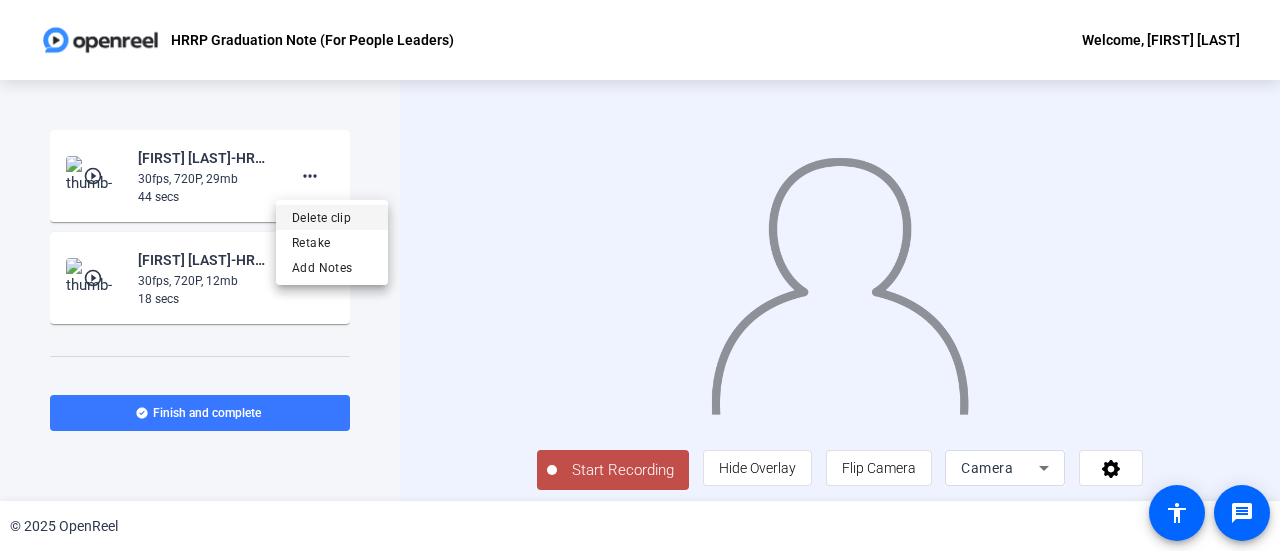 click on "Delete clip" at bounding box center (332, 218) 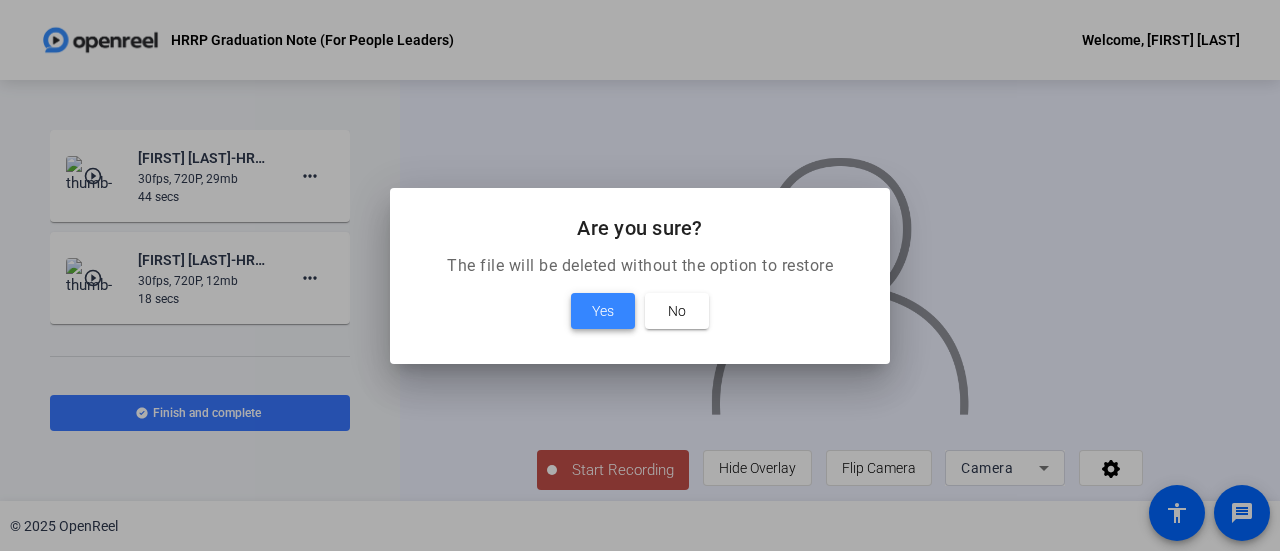 click at bounding box center (603, 311) 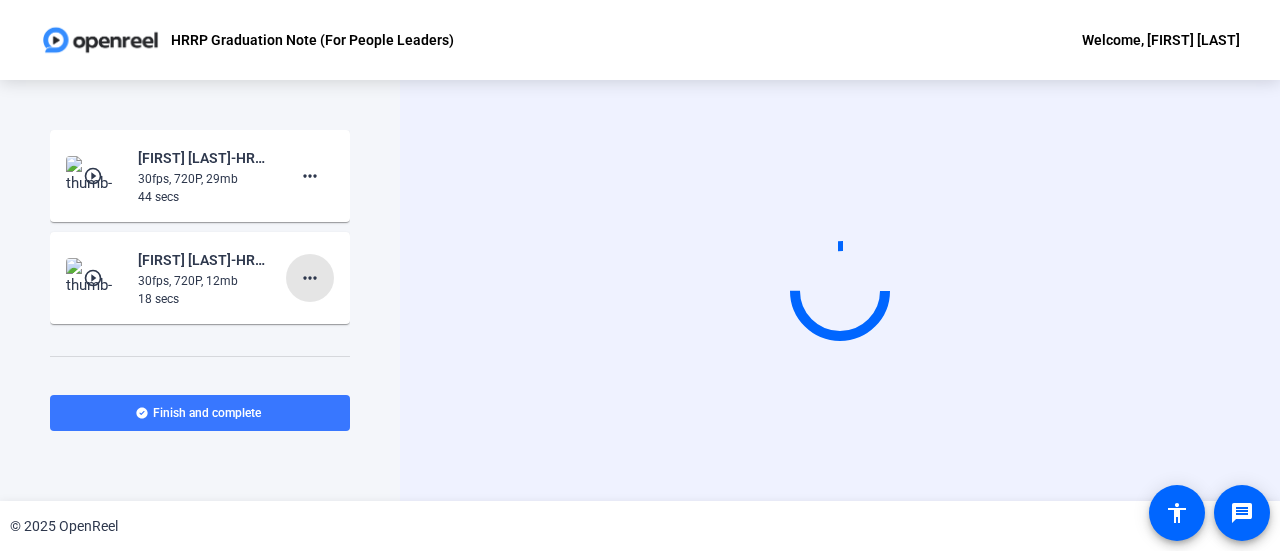 click at bounding box center (310, 278) 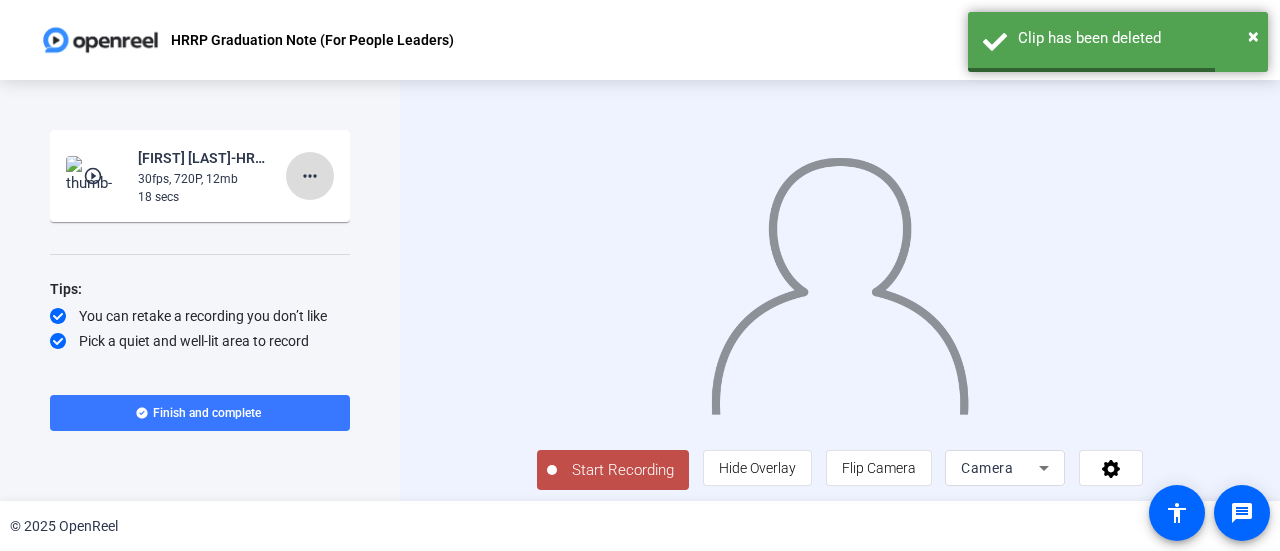 click on "more_horiz" at bounding box center (310, 176) 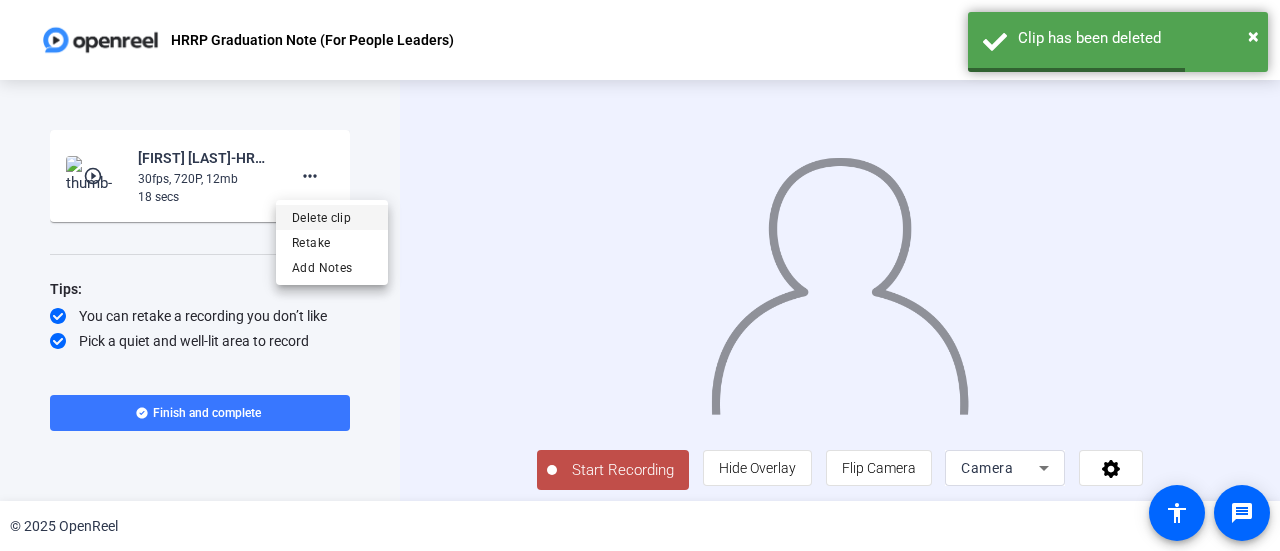 click on "Delete clip" at bounding box center [332, 218] 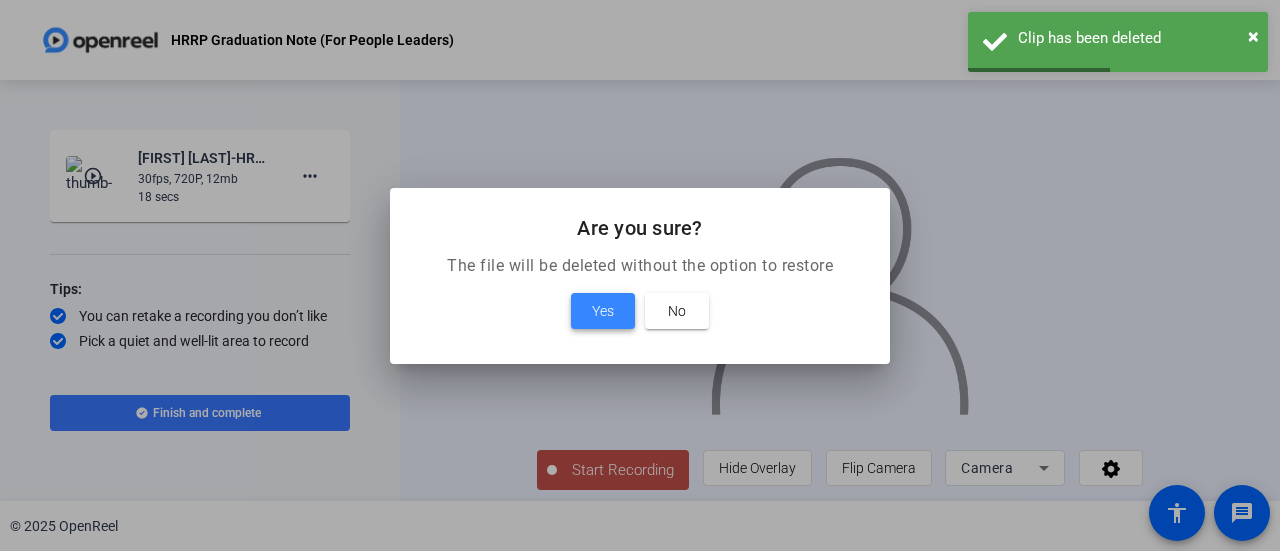 click at bounding box center [603, 311] 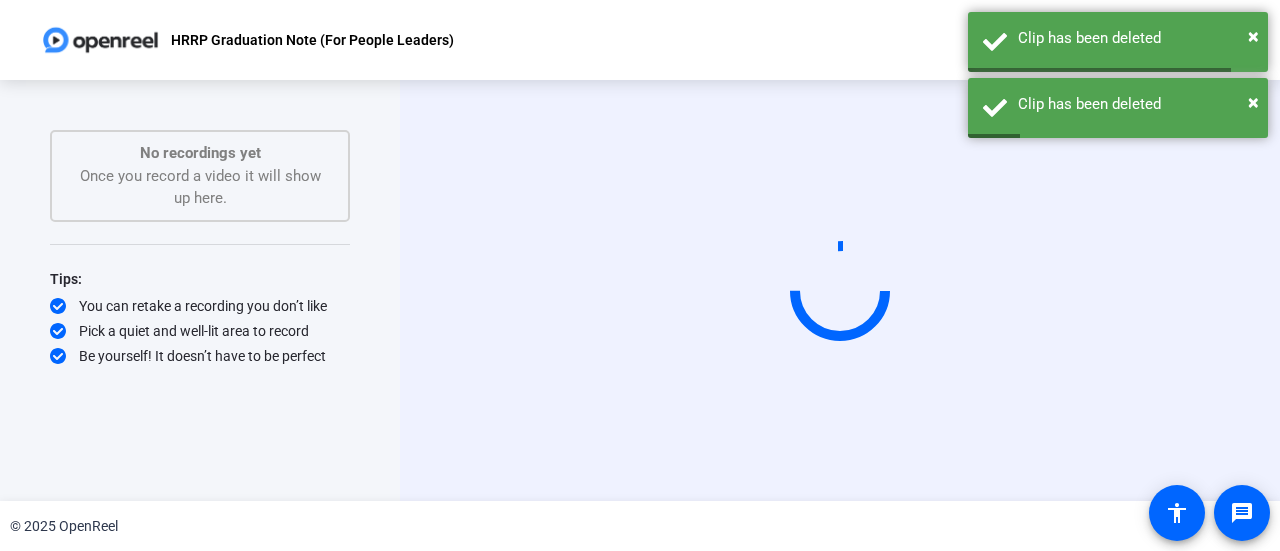 click on "Start Recording  person  Hide Overlay flip Flip Camera Camera" at bounding box center (840, 290) 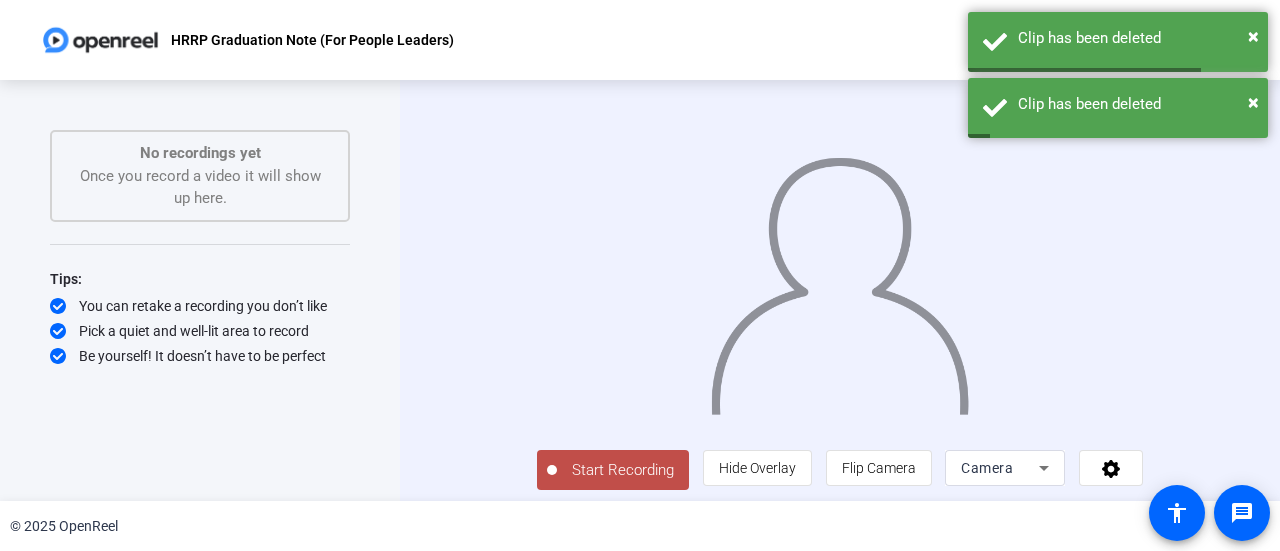 scroll, scrollTop: 44, scrollLeft: 0, axis: vertical 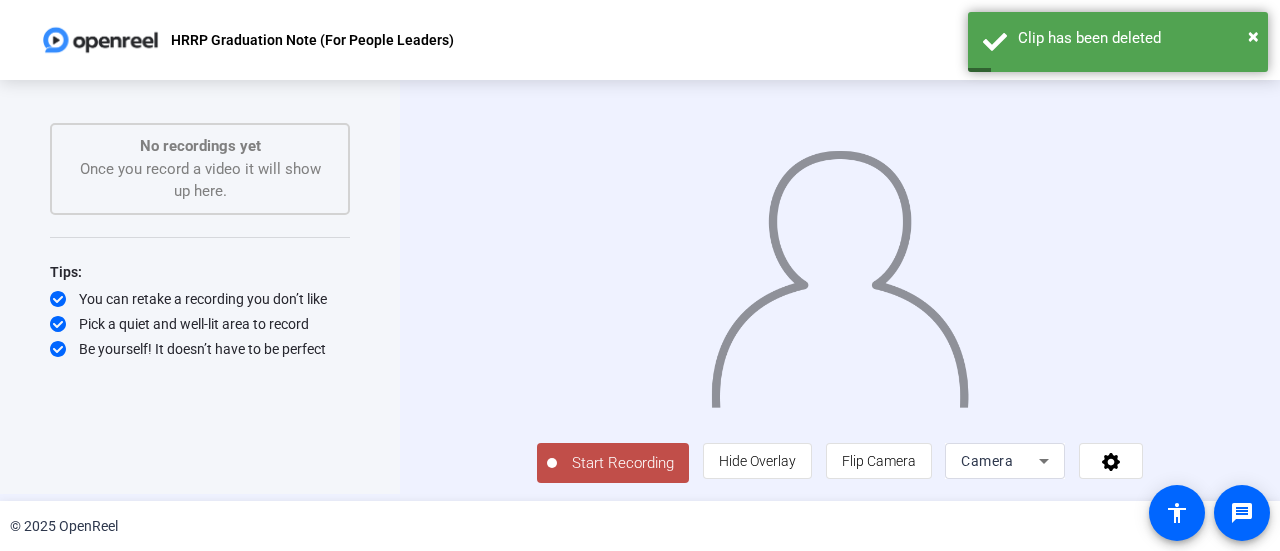 click on "Start Recording" at bounding box center [623, 463] 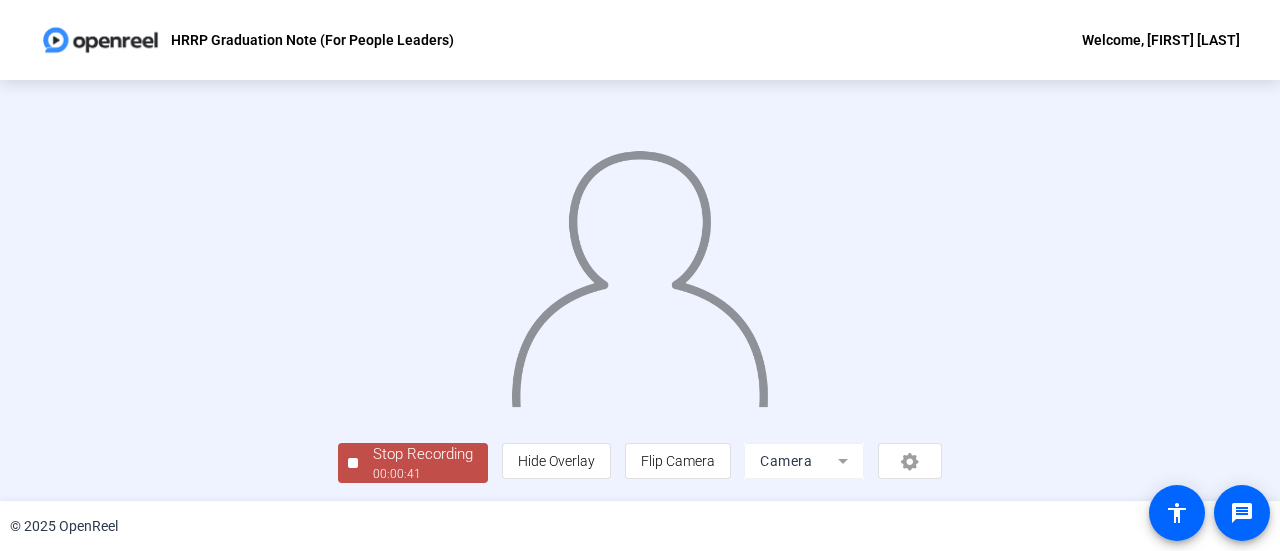 scroll, scrollTop: 140, scrollLeft: 0, axis: vertical 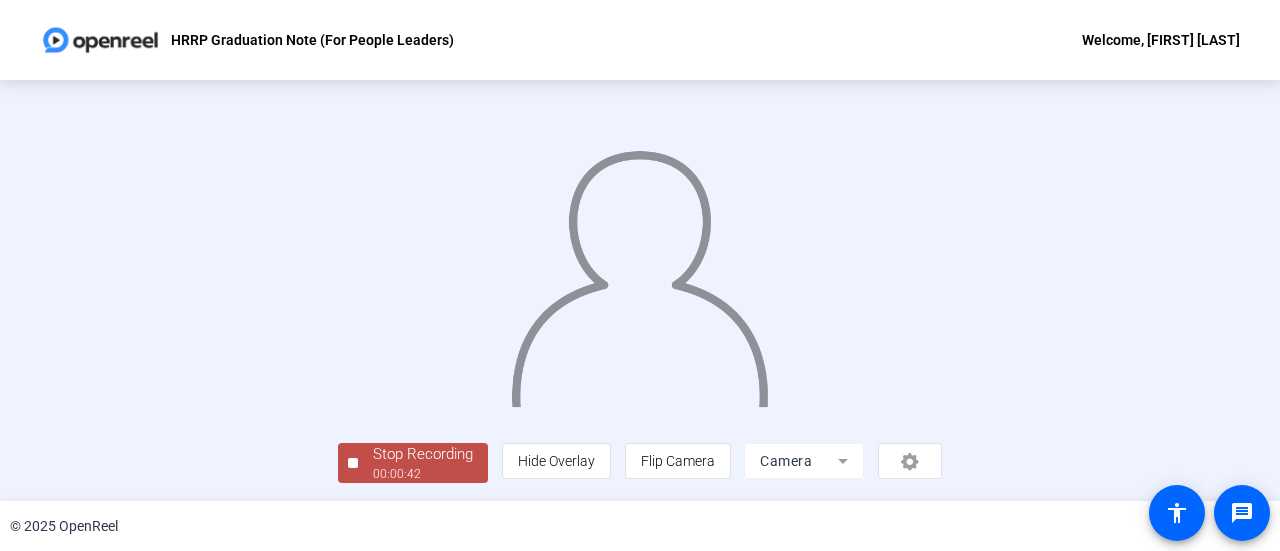 click on "Stop Recording" at bounding box center [423, 454] 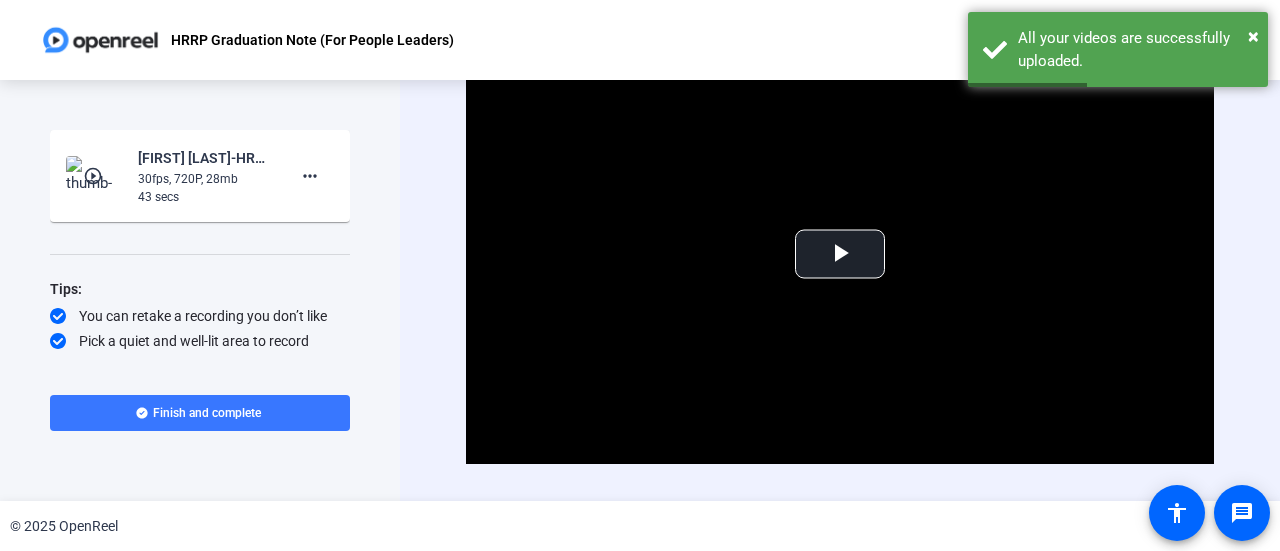 click on "play_circle_outline" at bounding box center (95, 176) 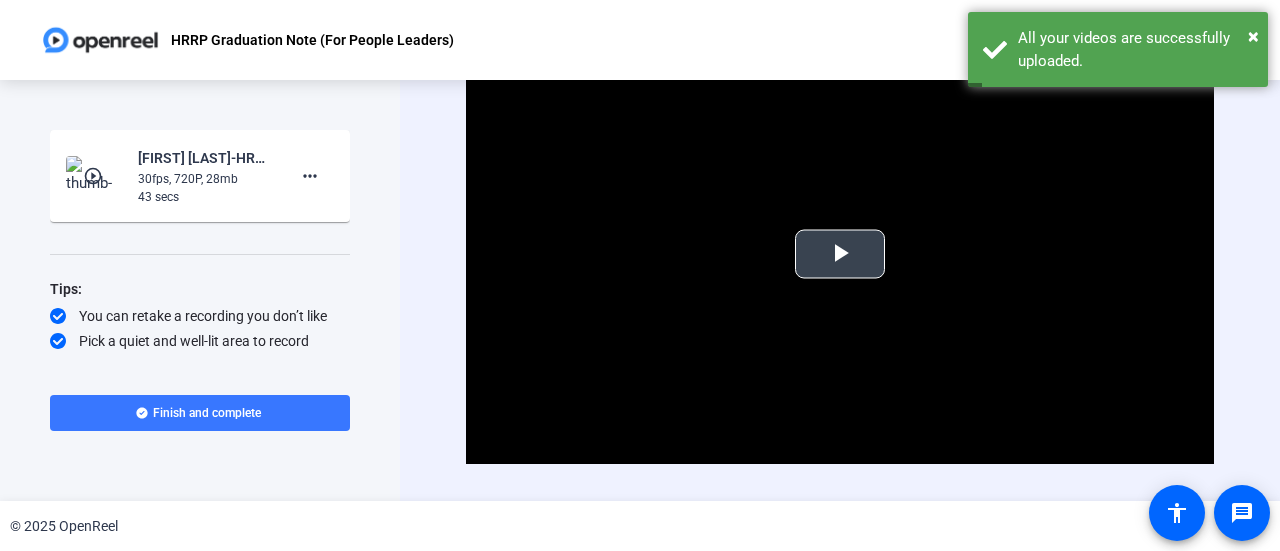 click at bounding box center (840, 254) 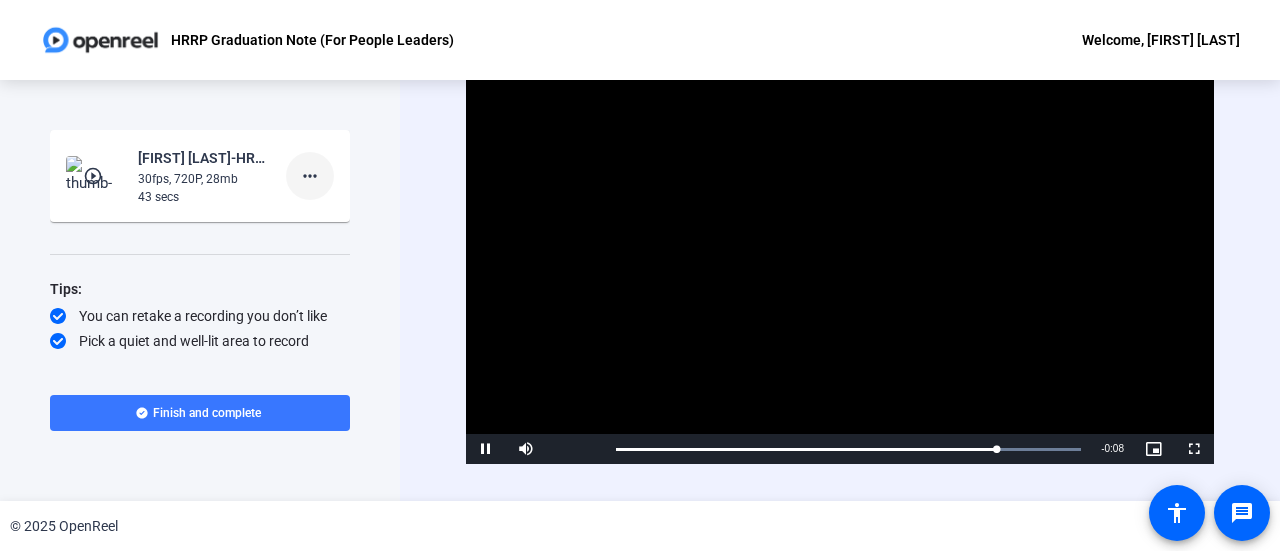 click on "more_horiz" at bounding box center (310, 176) 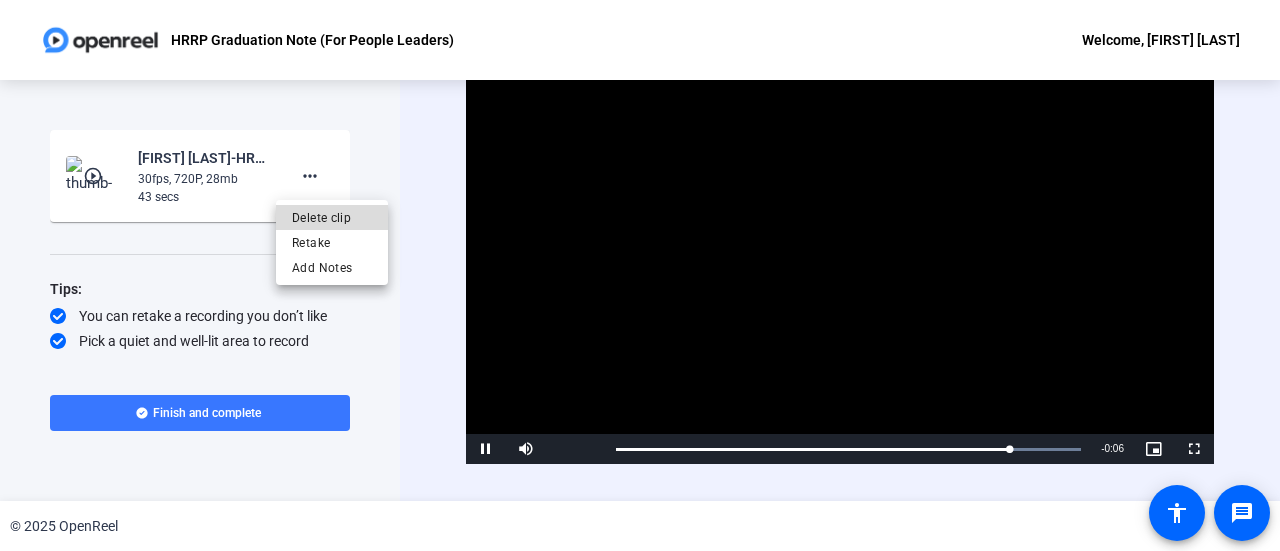 click on "Delete clip" at bounding box center [332, 218] 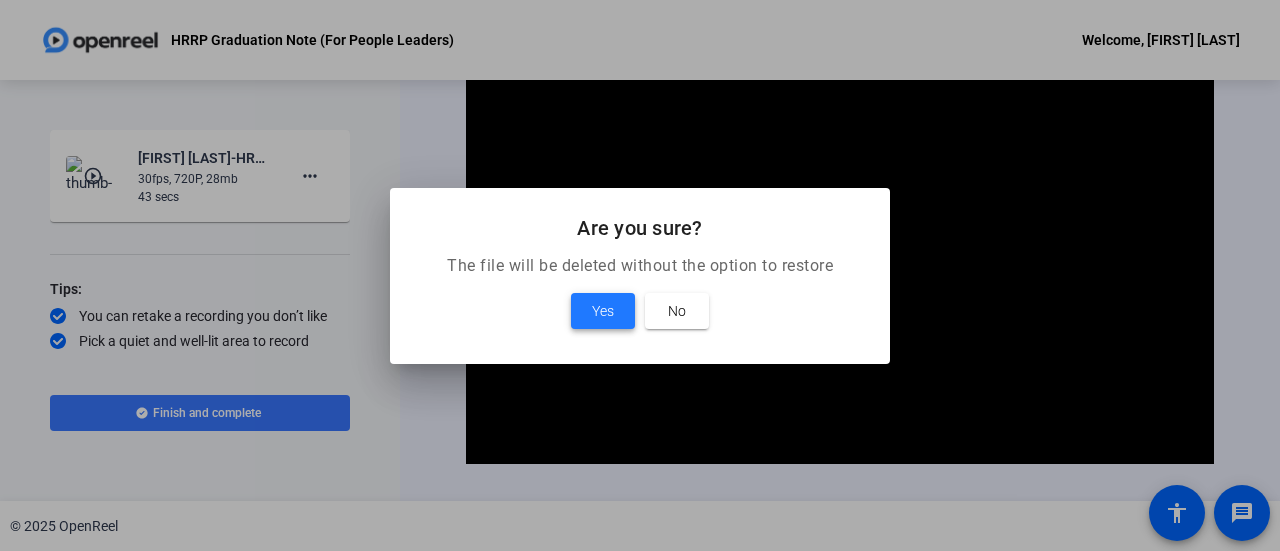 click on "Yes" at bounding box center (603, 311) 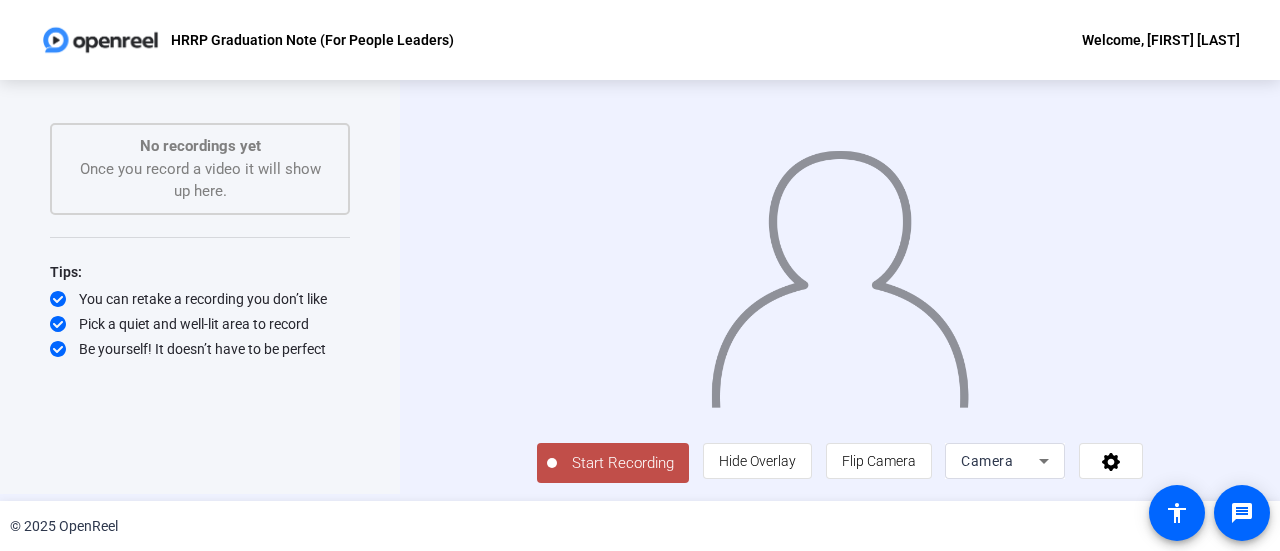 scroll, scrollTop: 44, scrollLeft: 0, axis: vertical 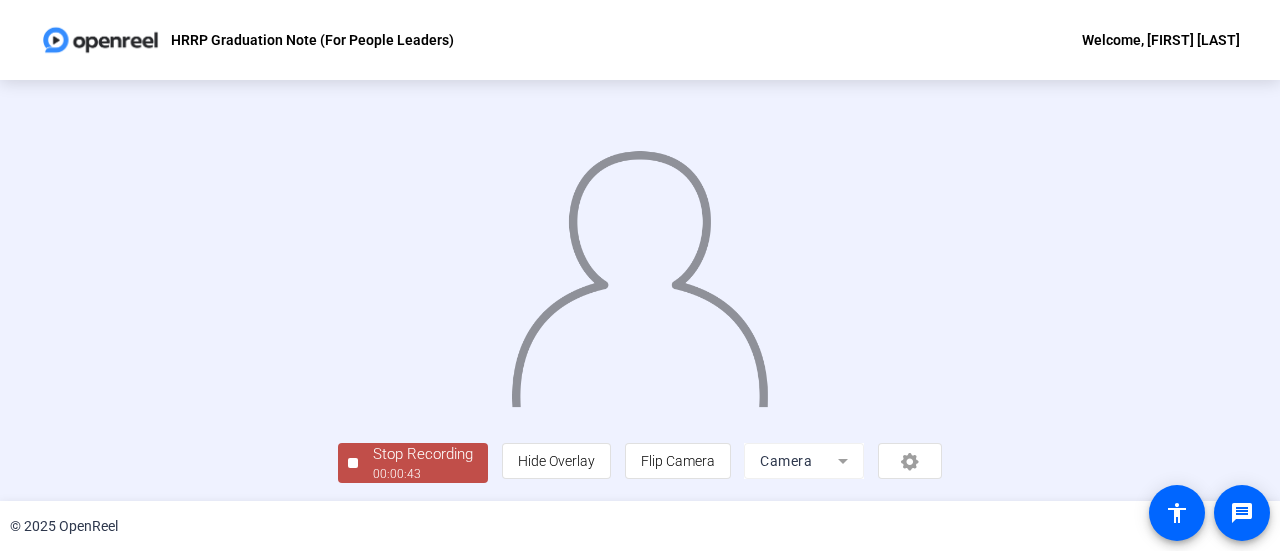 click on "Stop Recording" at bounding box center [423, 454] 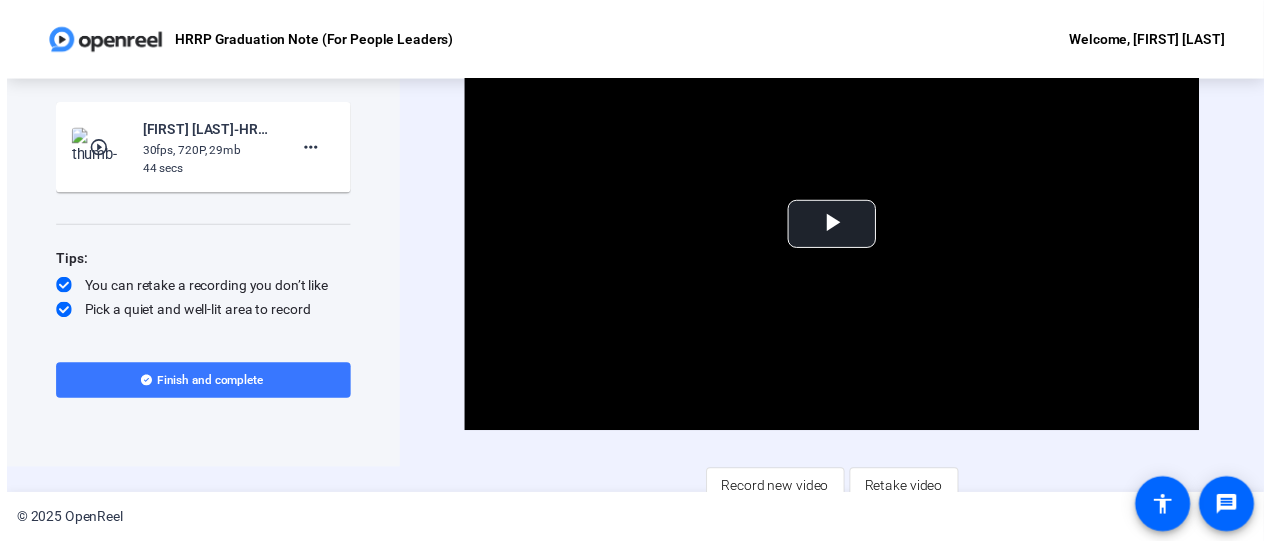 scroll, scrollTop: 40, scrollLeft: 0, axis: vertical 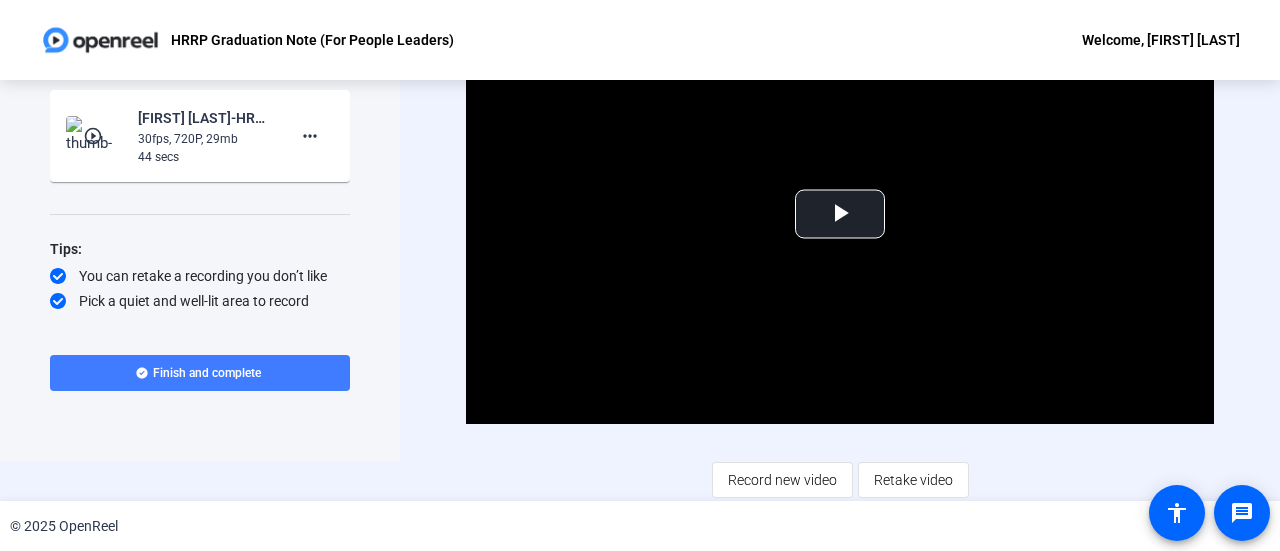 click on "Finish and complete" at bounding box center (207, 373) 